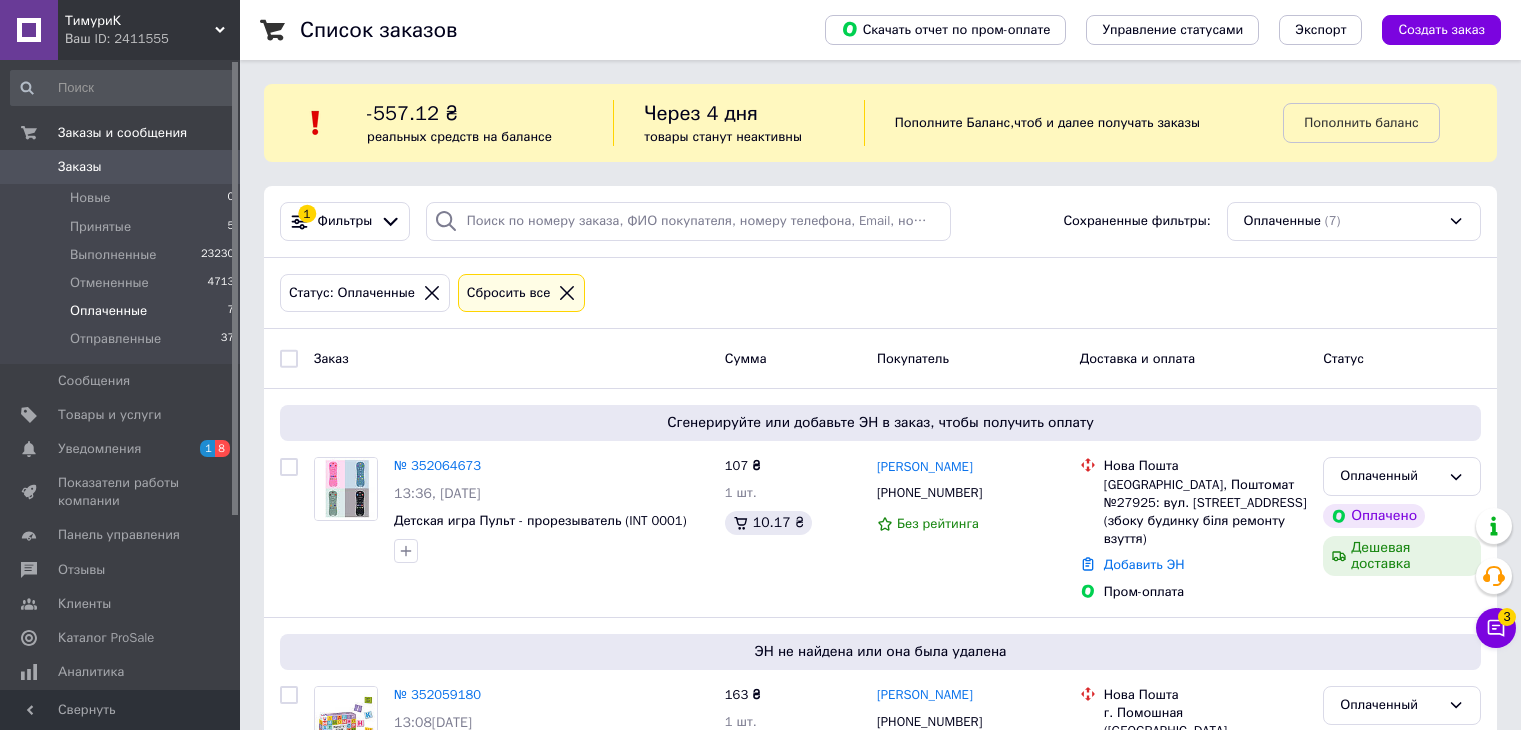 scroll, scrollTop: 0, scrollLeft: 0, axis: both 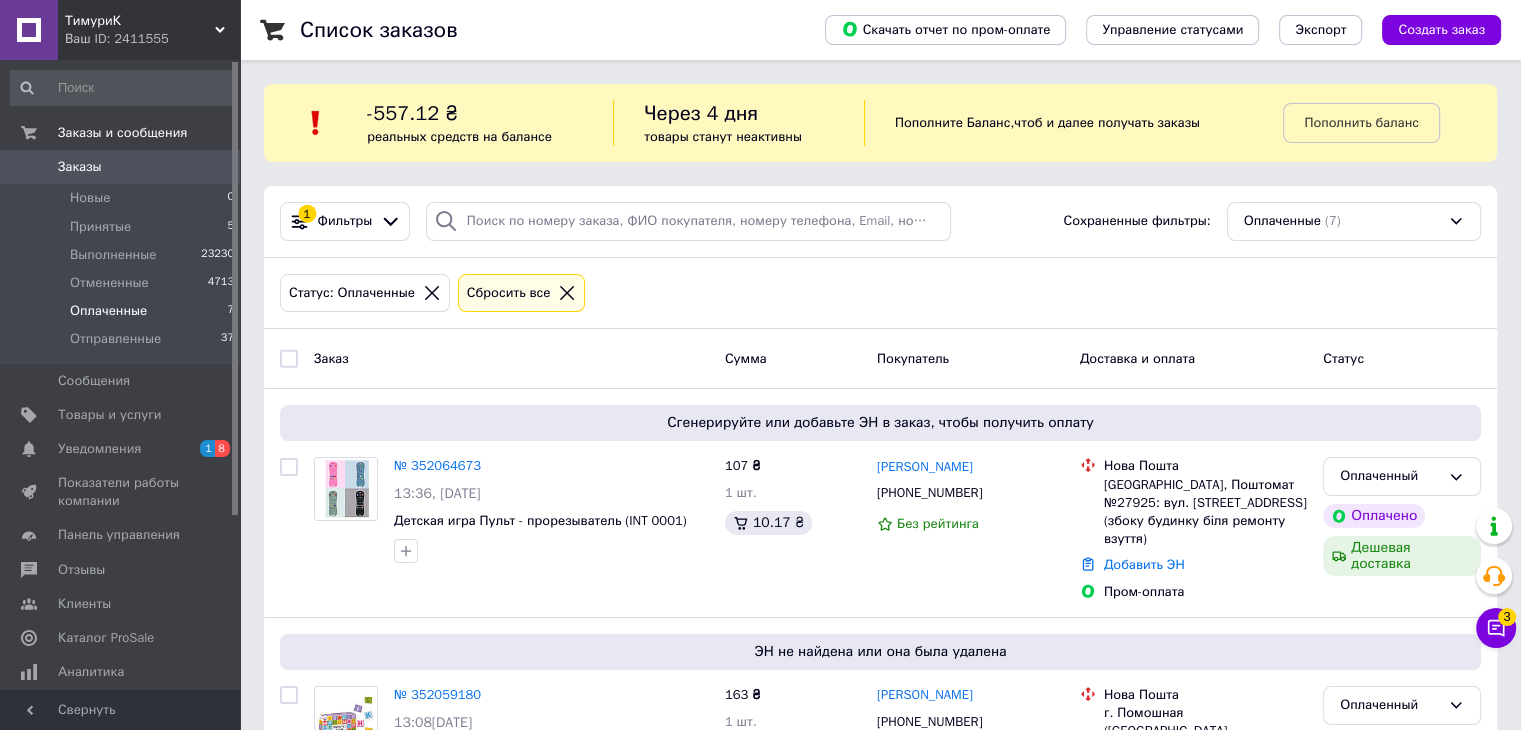 drag, startPoint x: 1409, startPoint y: 306, endPoint x: 1516, endPoint y: 520, distance: 239.25928 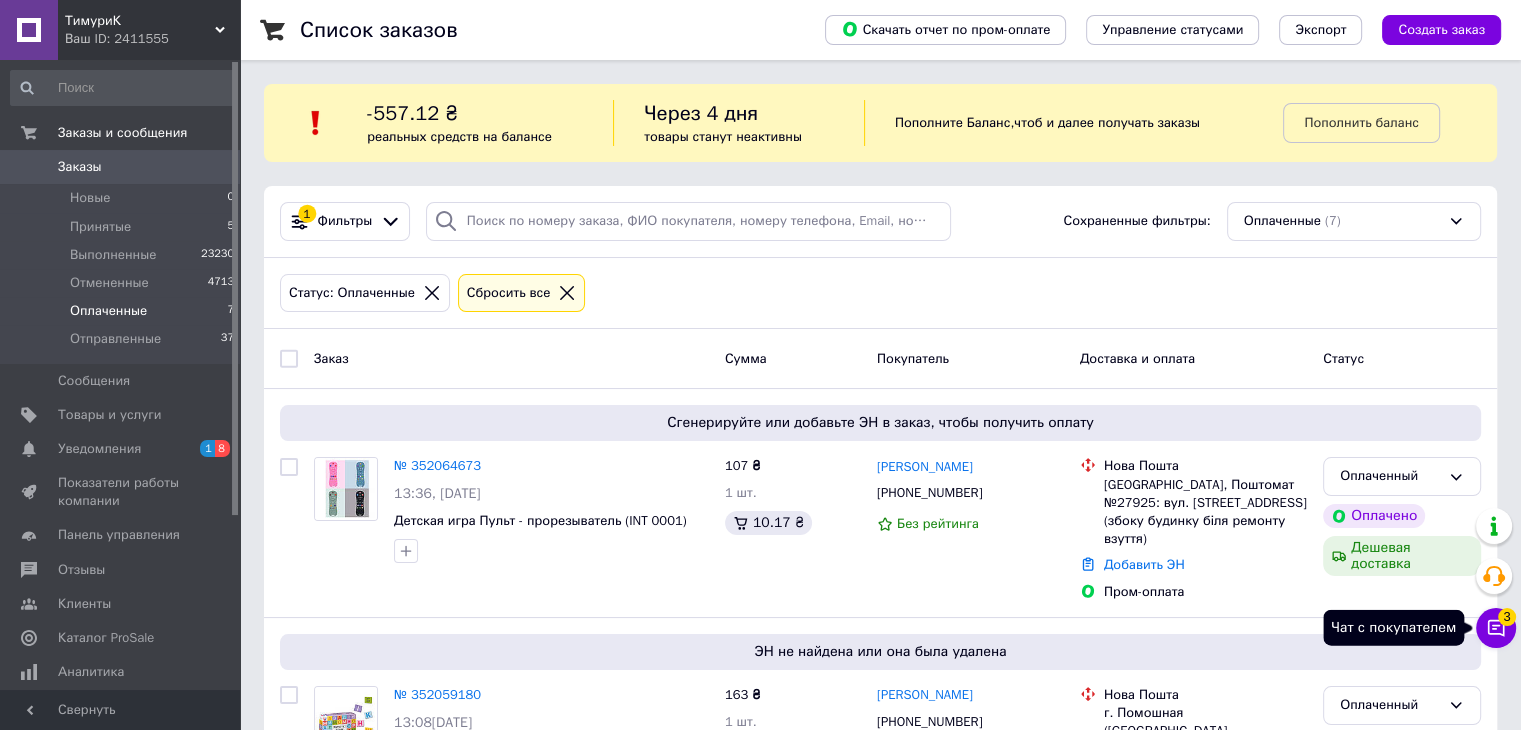 click 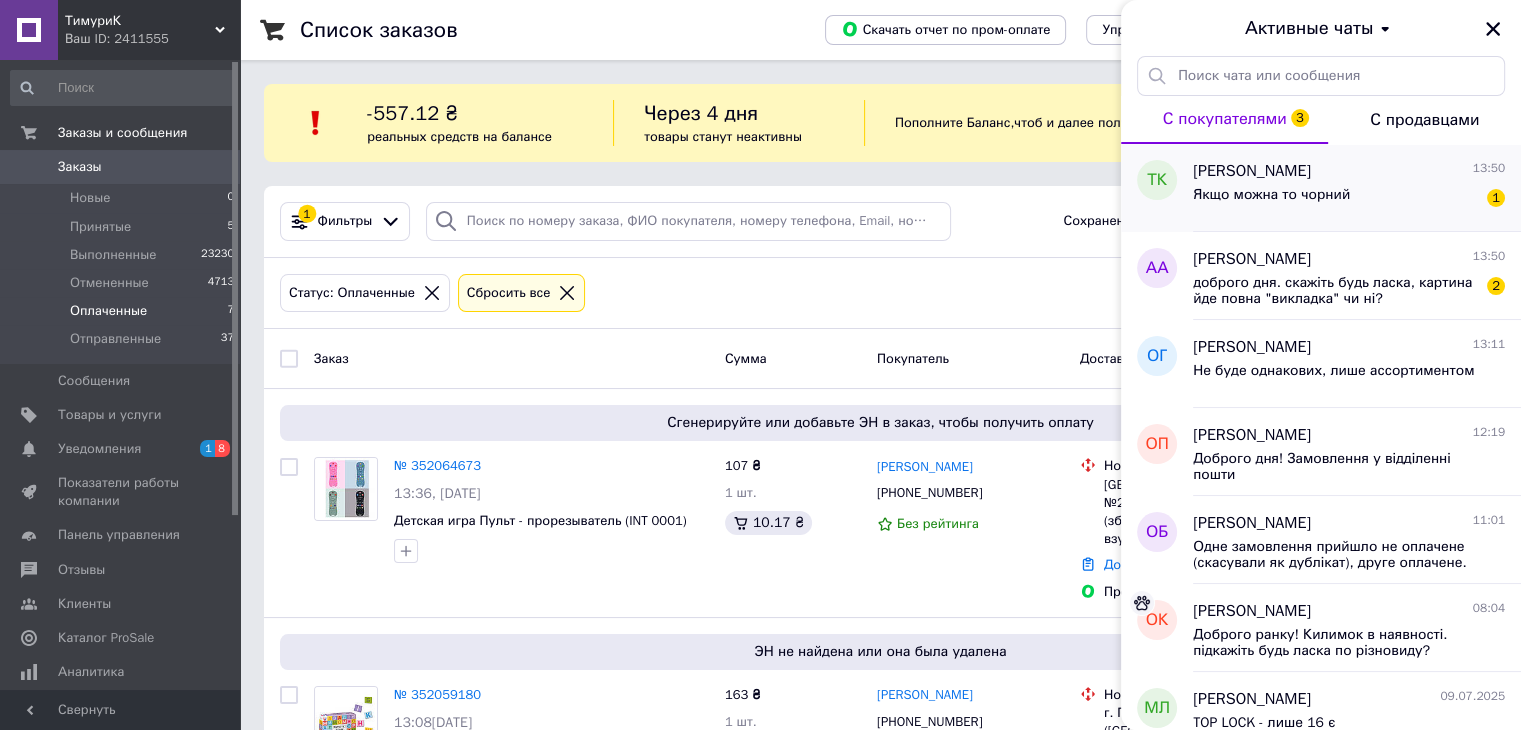 click on "Якщо можна то чорний 1" at bounding box center (1349, 199) 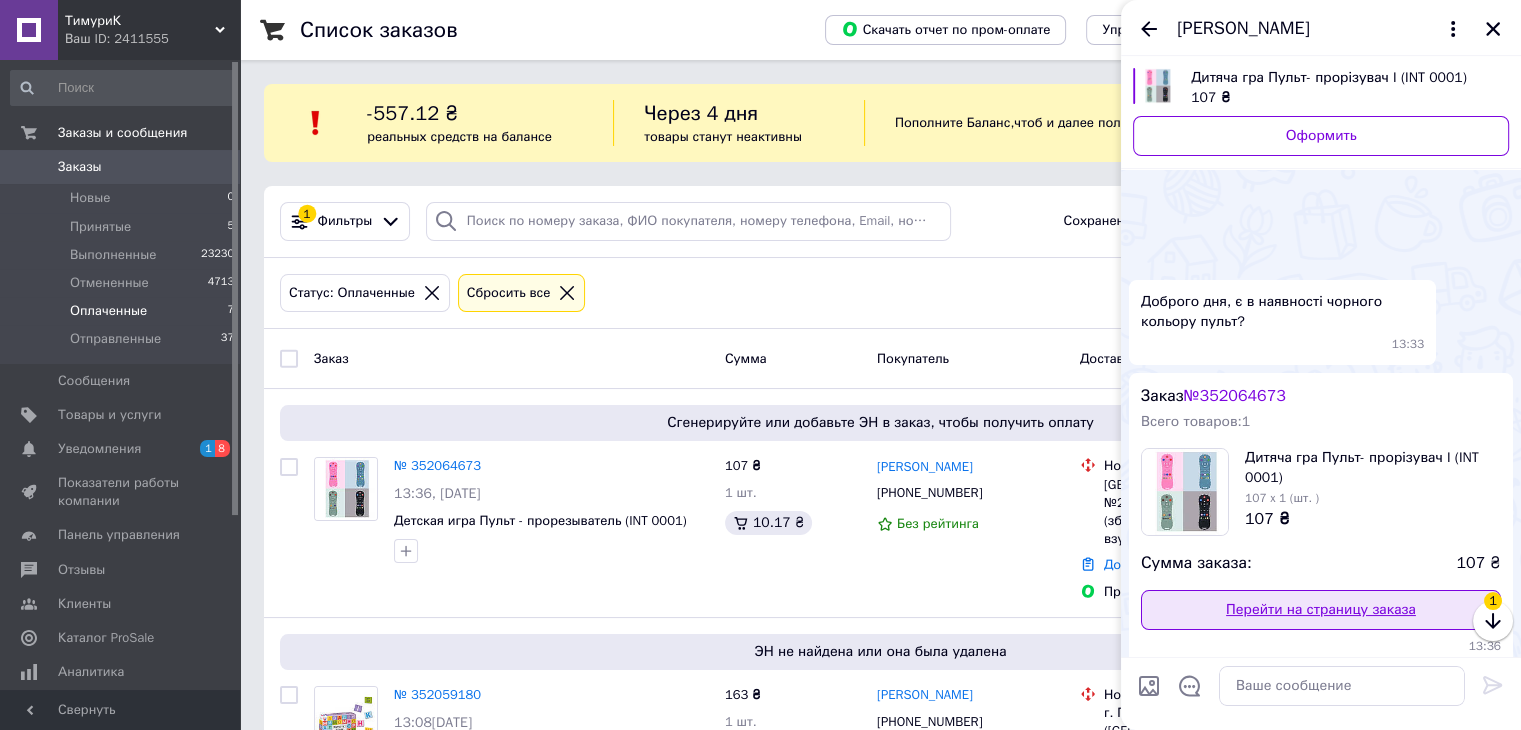 scroll, scrollTop: 234, scrollLeft: 0, axis: vertical 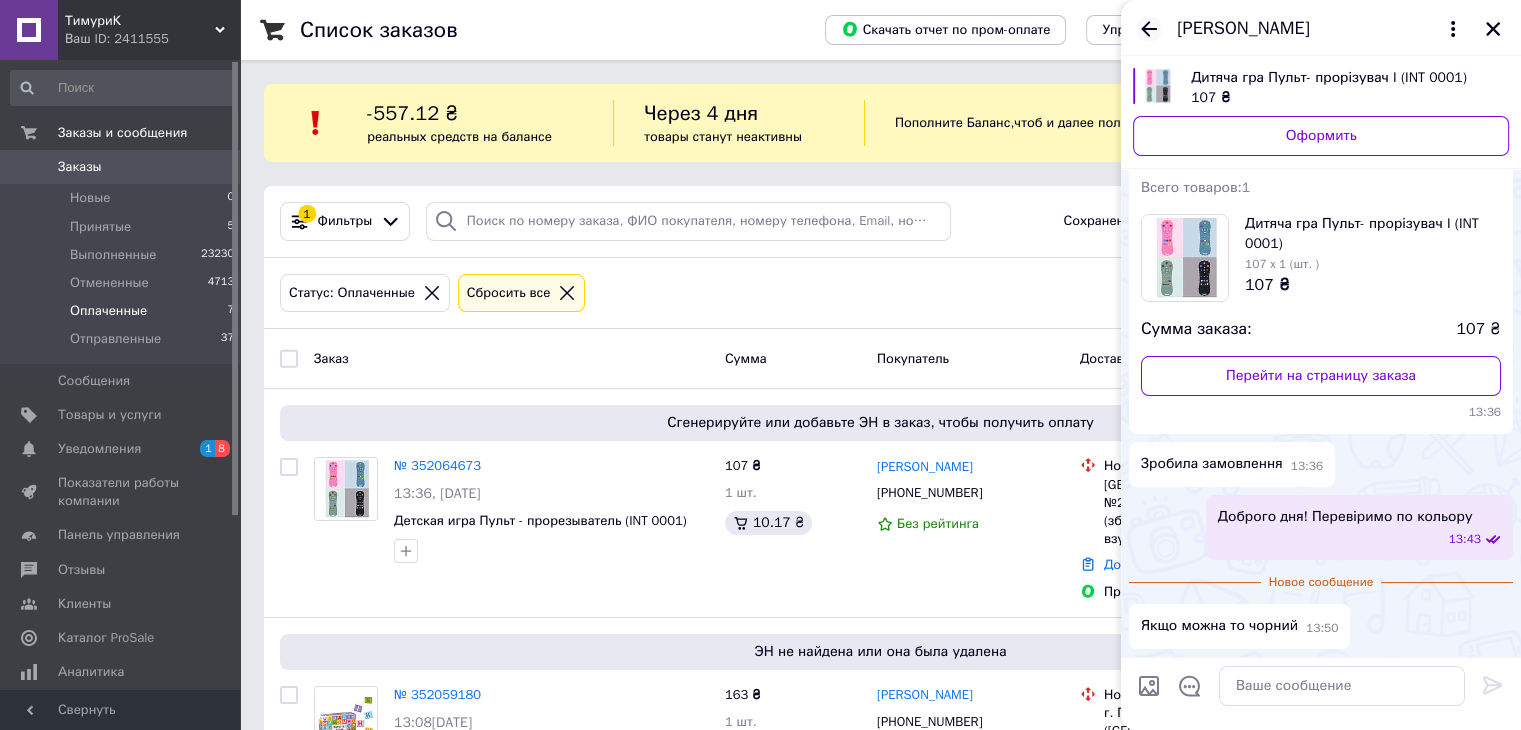 click 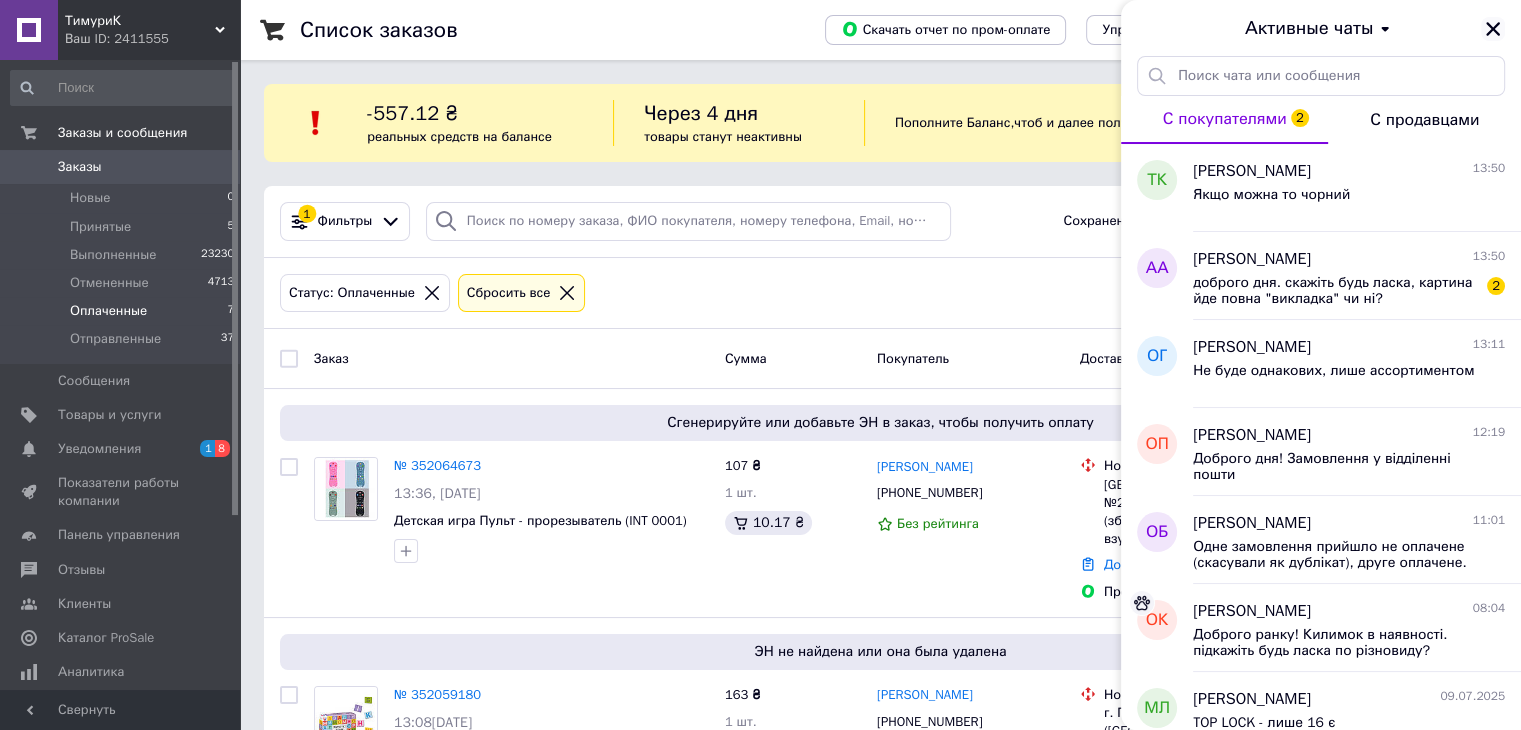 click 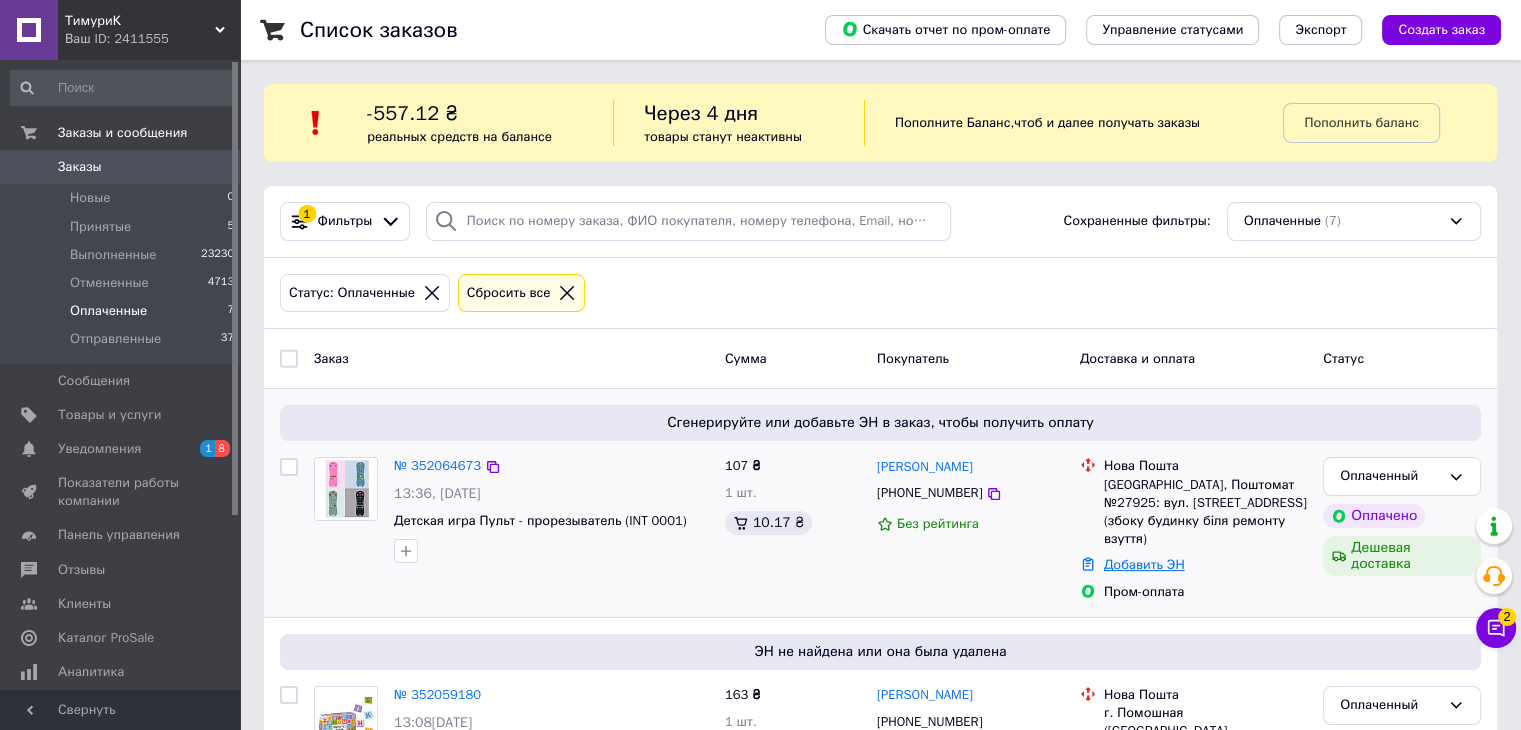 click on "Добавить ЭН" at bounding box center (1144, 564) 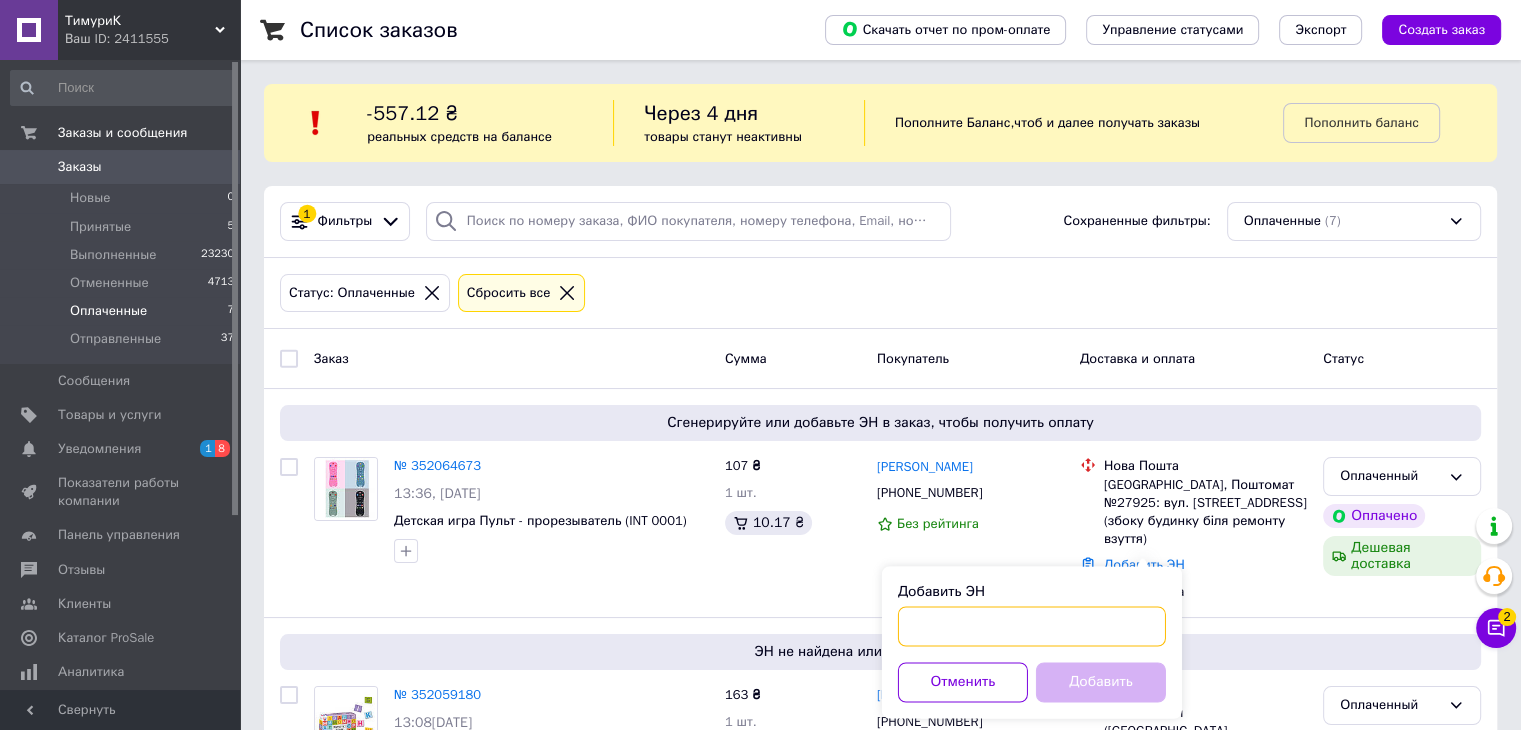 click on "Добавить ЭН" at bounding box center (1032, 626) 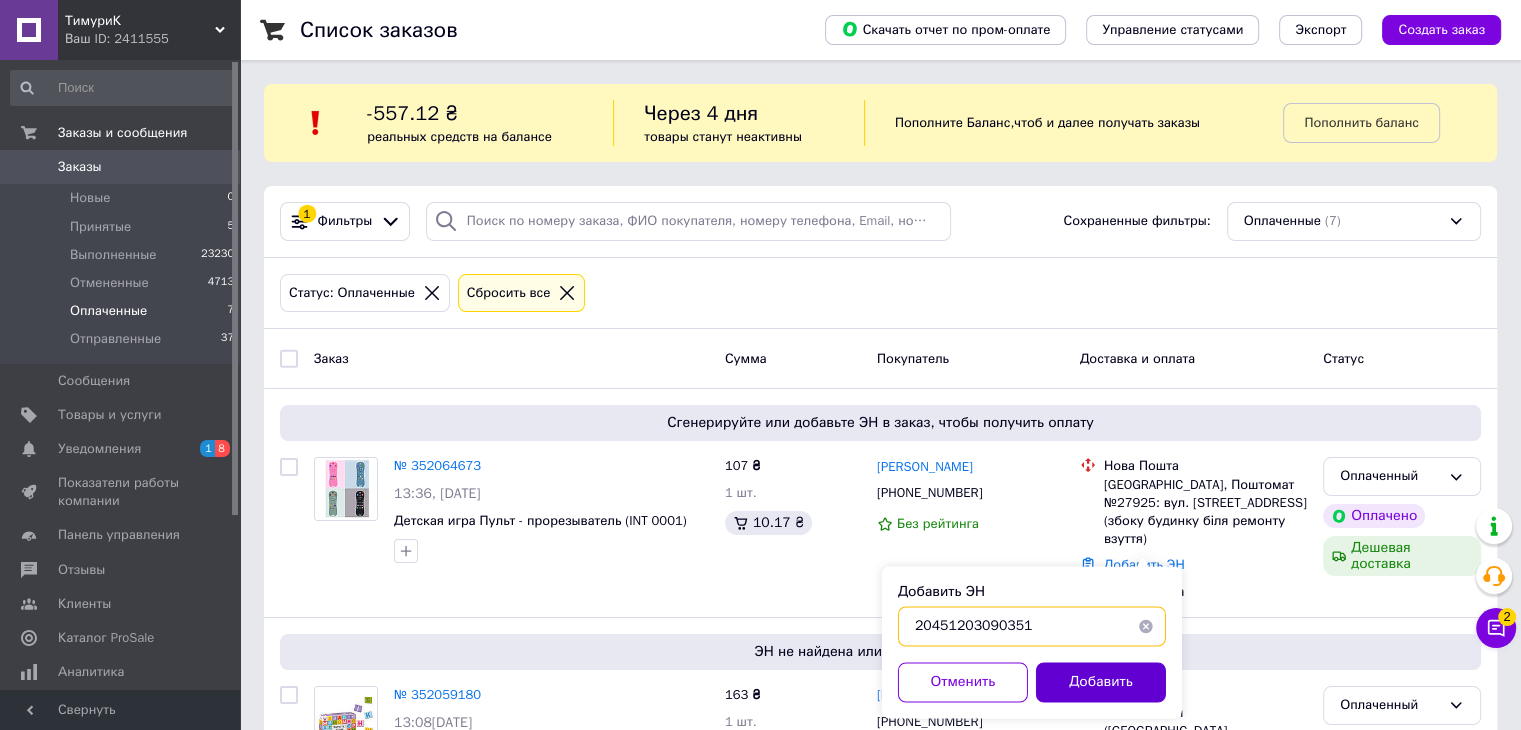 type on "20451203090351" 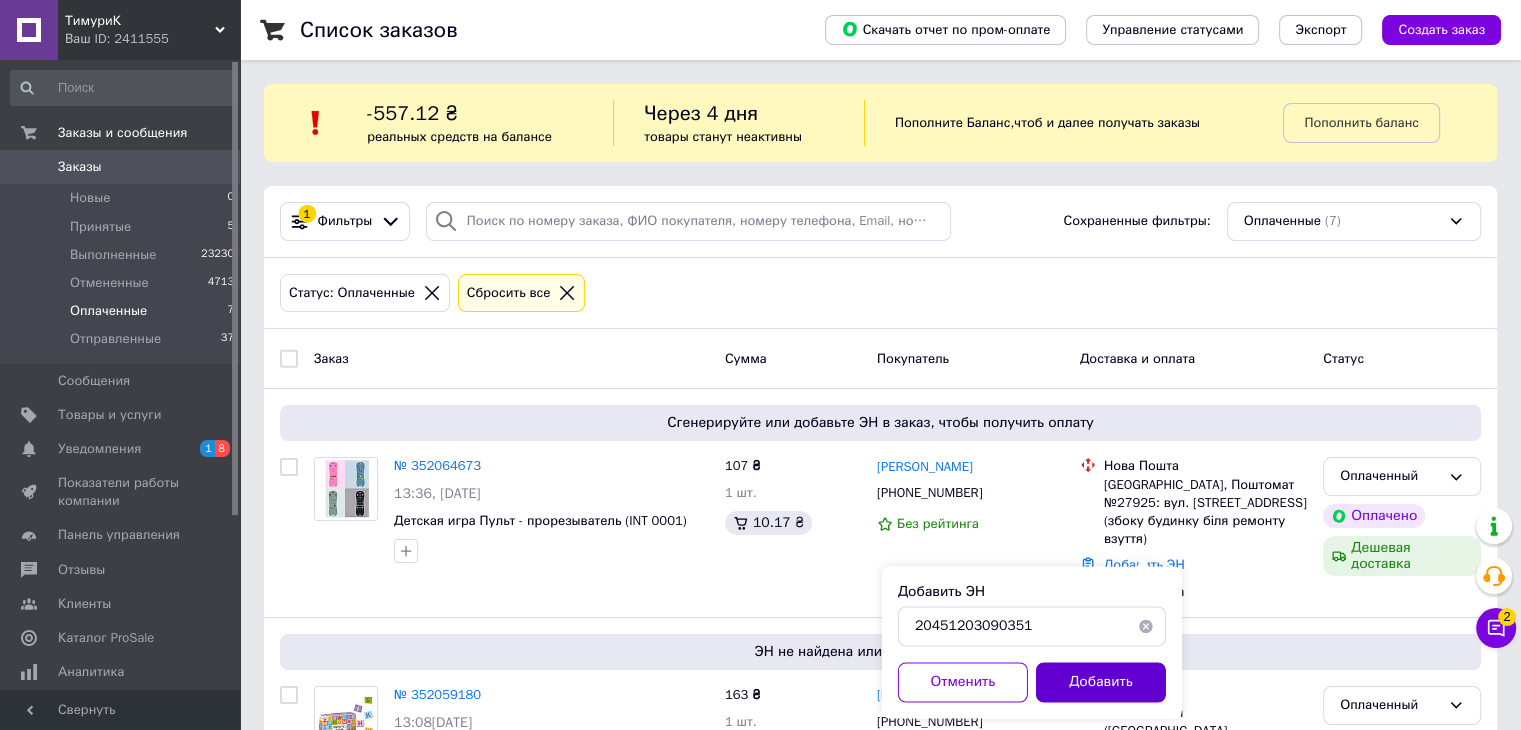 click on "Добавить" at bounding box center [1101, 682] 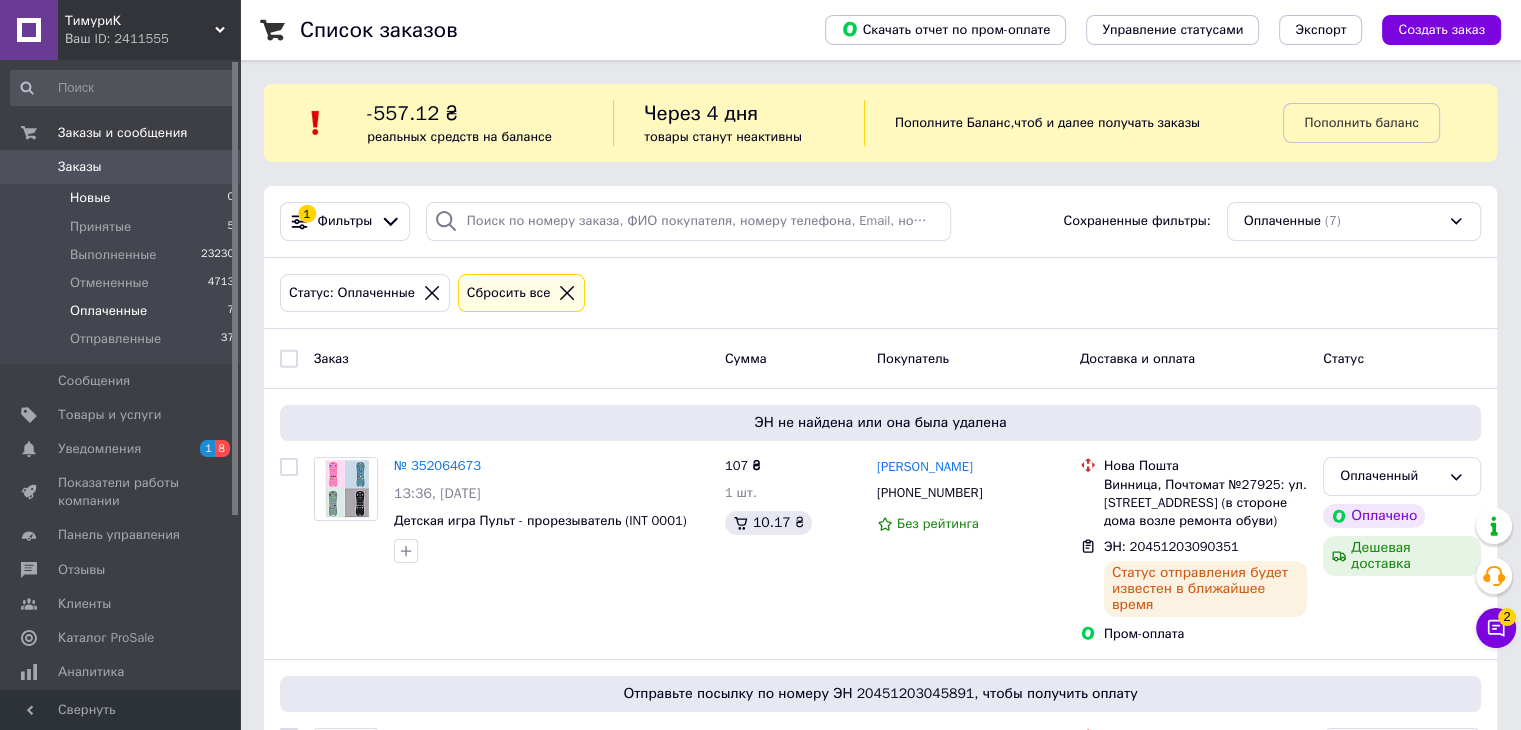 click on "Новые" at bounding box center (90, 198) 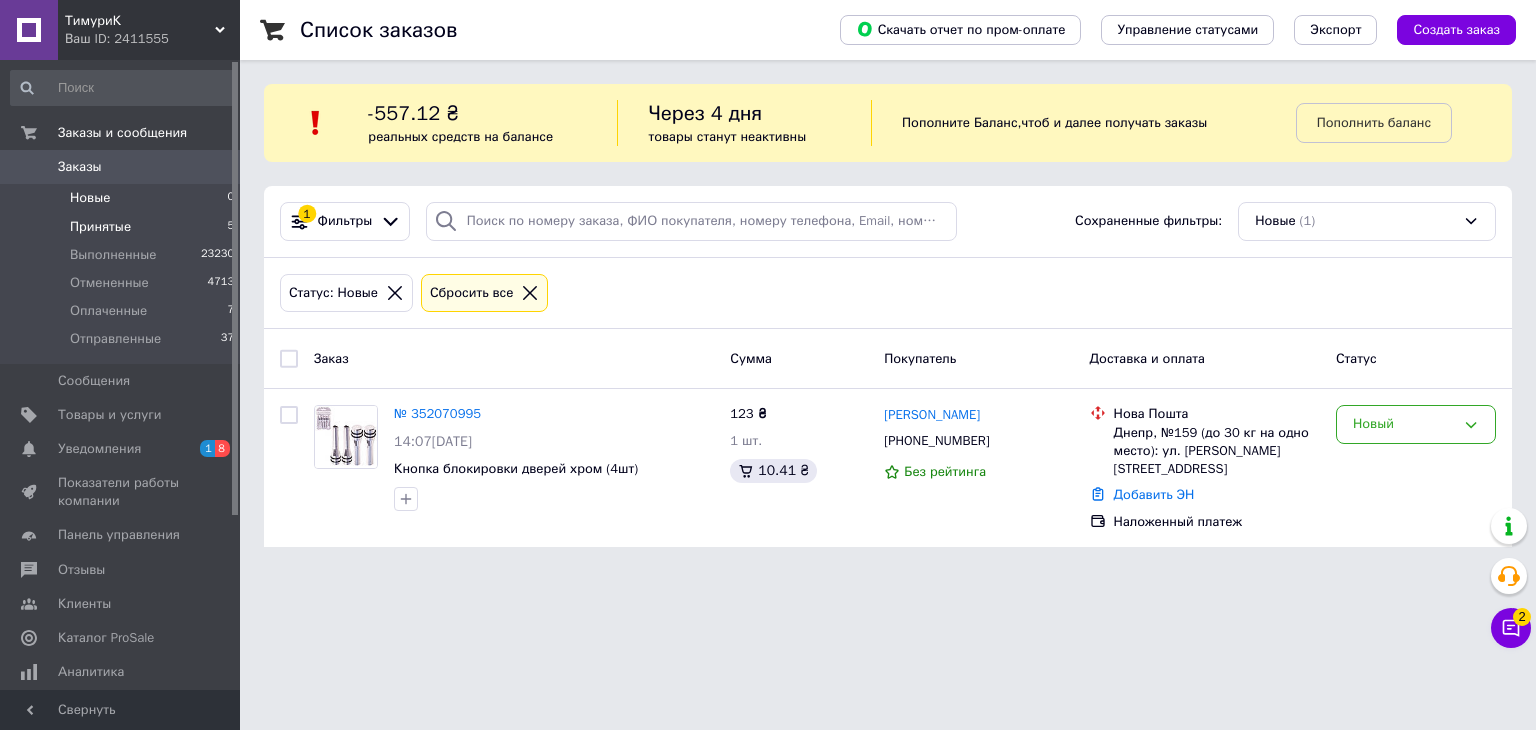 click on "Принятые 5" at bounding box center [123, 227] 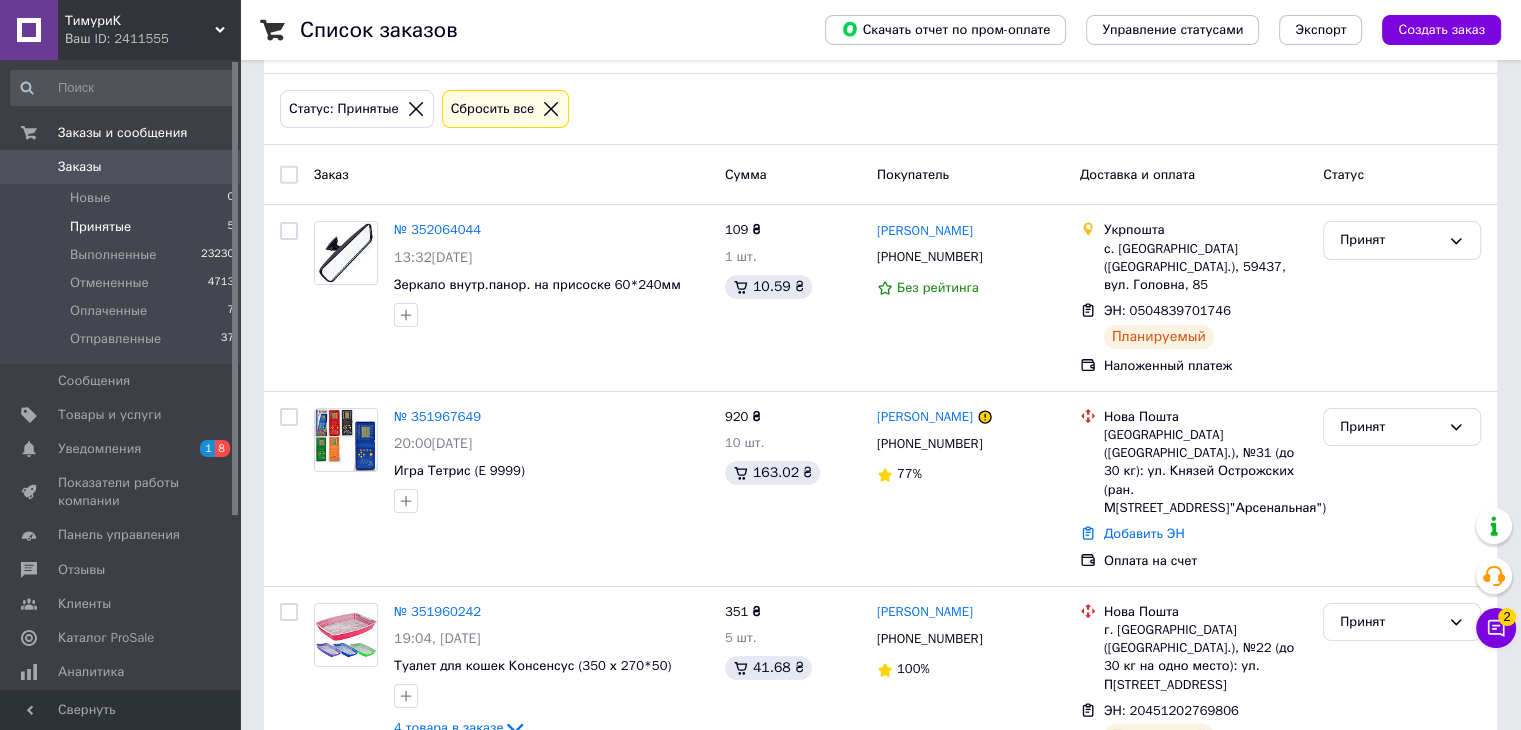 scroll, scrollTop: 152, scrollLeft: 0, axis: vertical 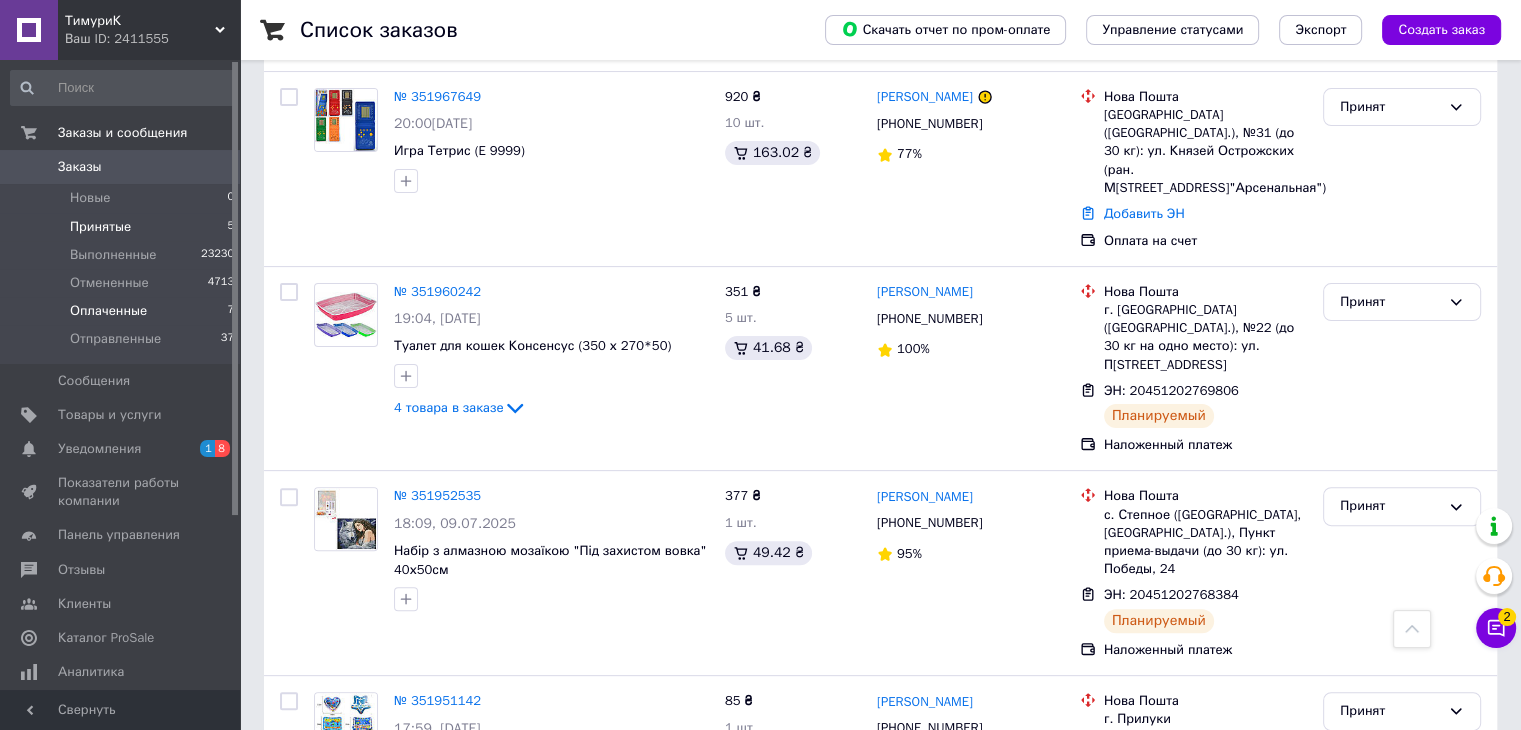 click on "Оплаченные 7" at bounding box center [123, 311] 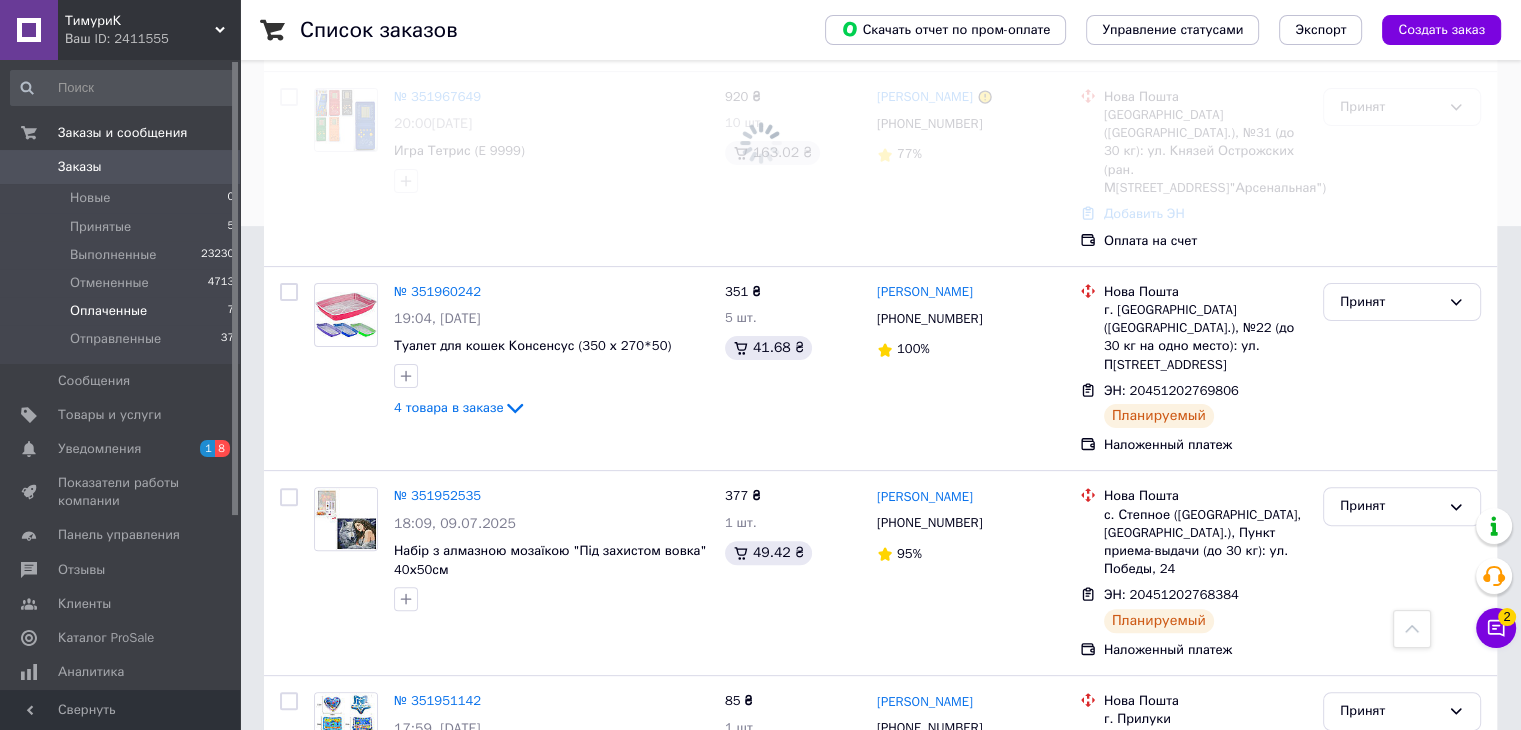 scroll, scrollTop: 0, scrollLeft: 0, axis: both 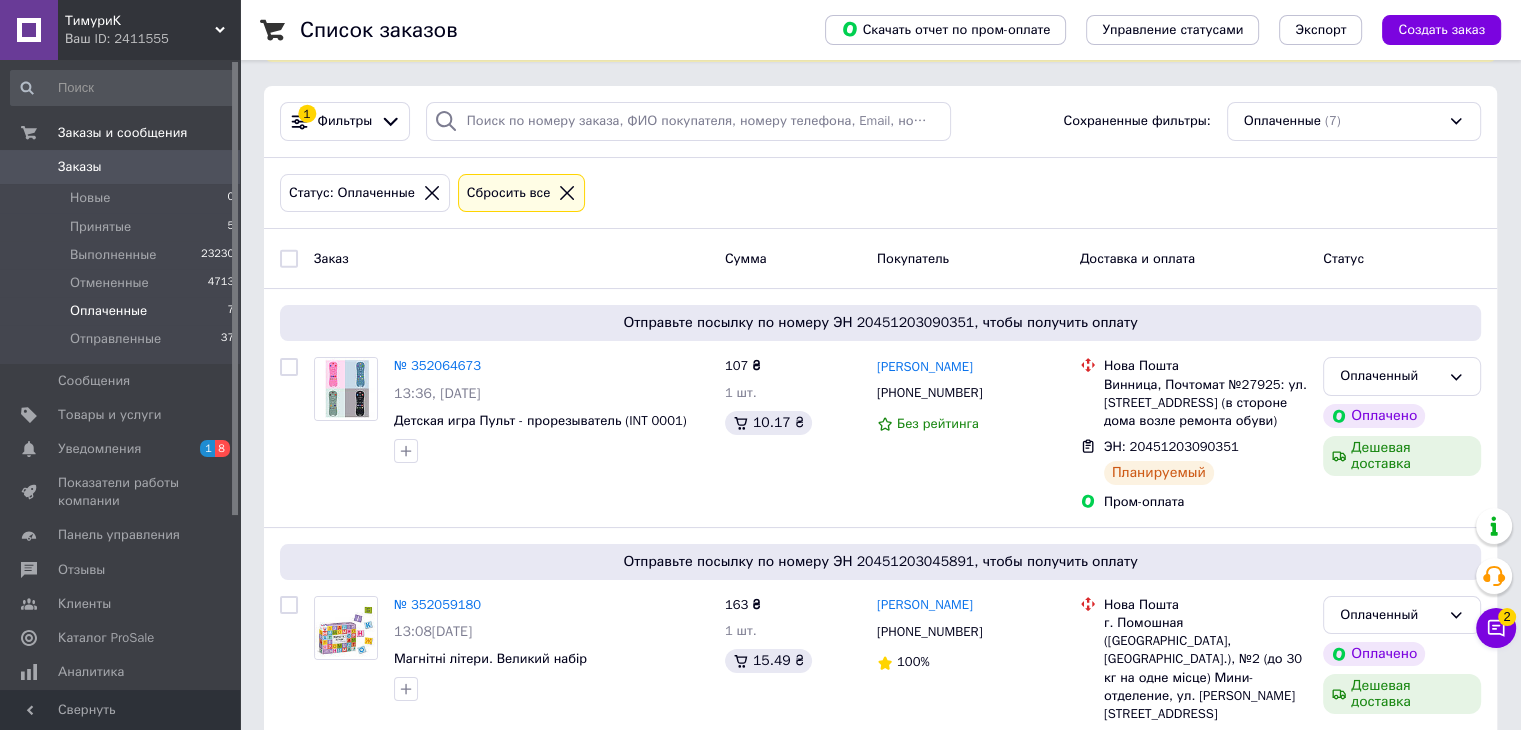 click on "Статус: Оплаченные Сбросить все" at bounding box center [880, 193] 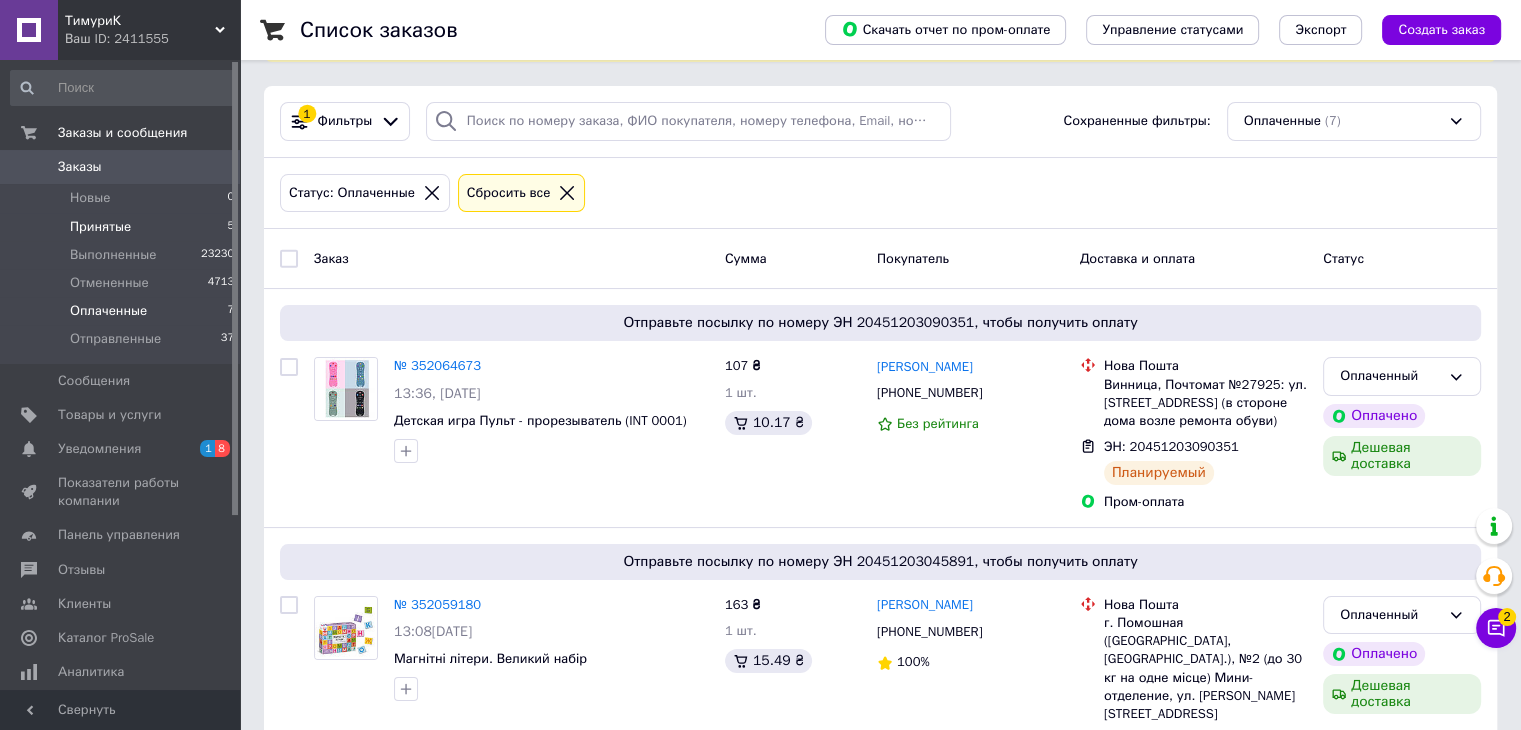 click on "Принятые 5" at bounding box center [123, 227] 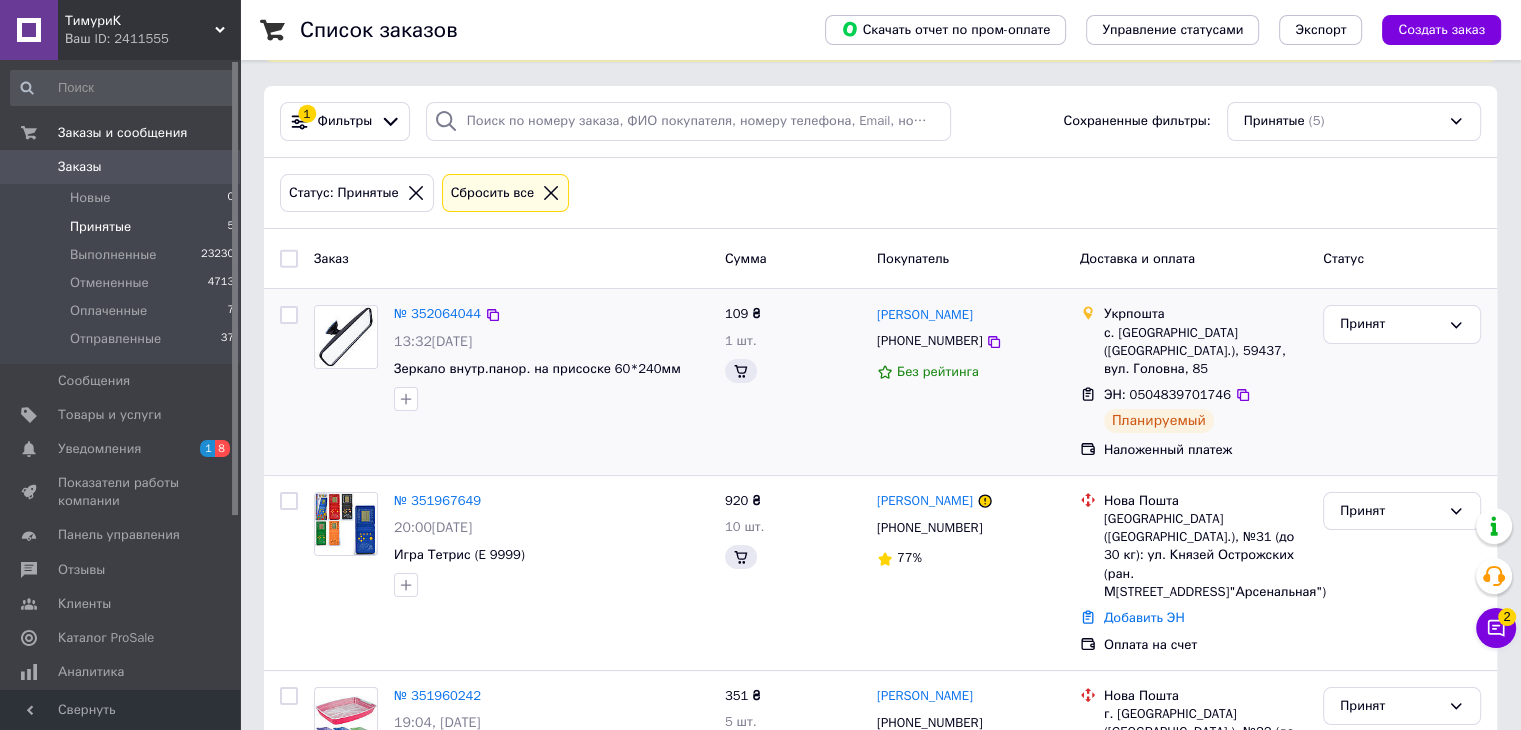 scroll, scrollTop: 0, scrollLeft: 0, axis: both 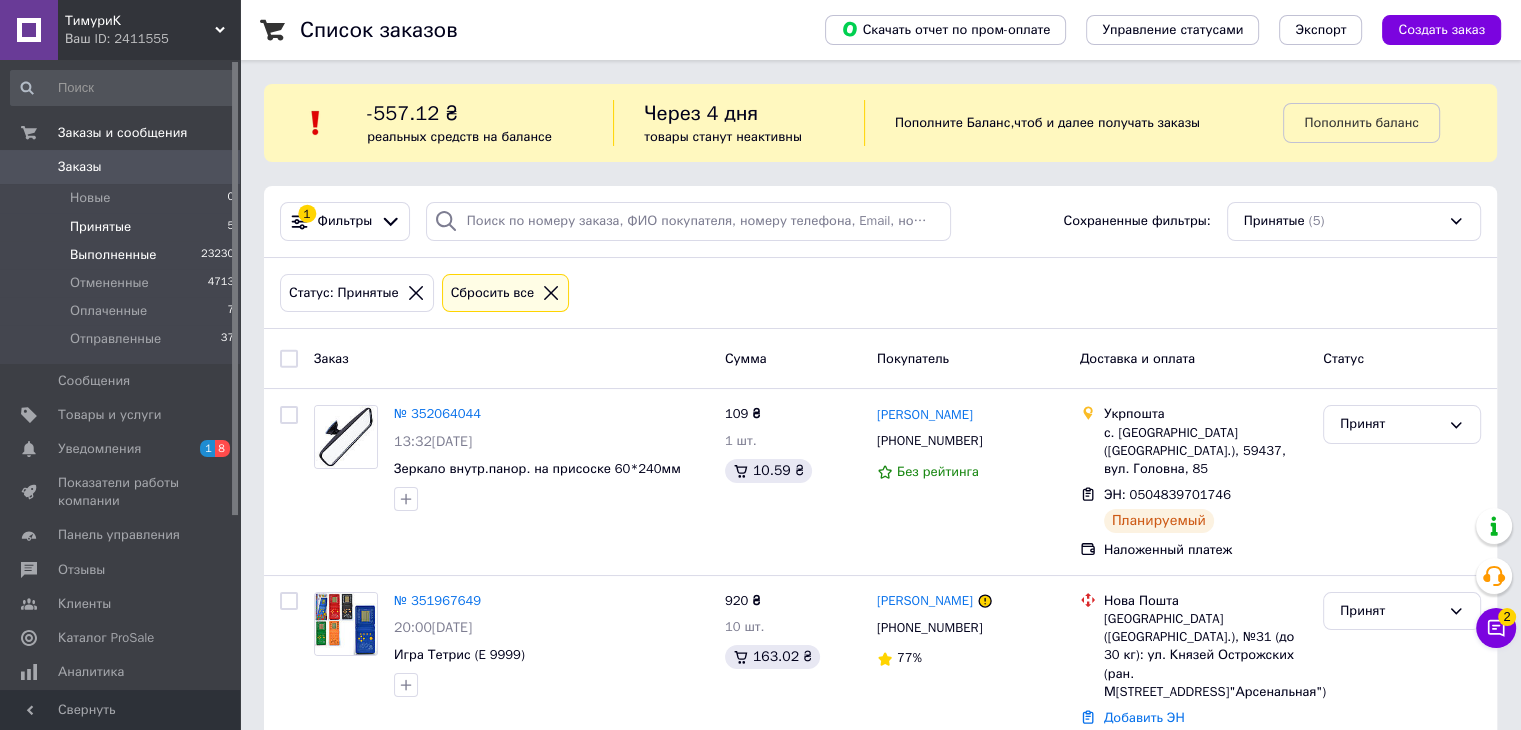 click on "Выполненные" at bounding box center (113, 255) 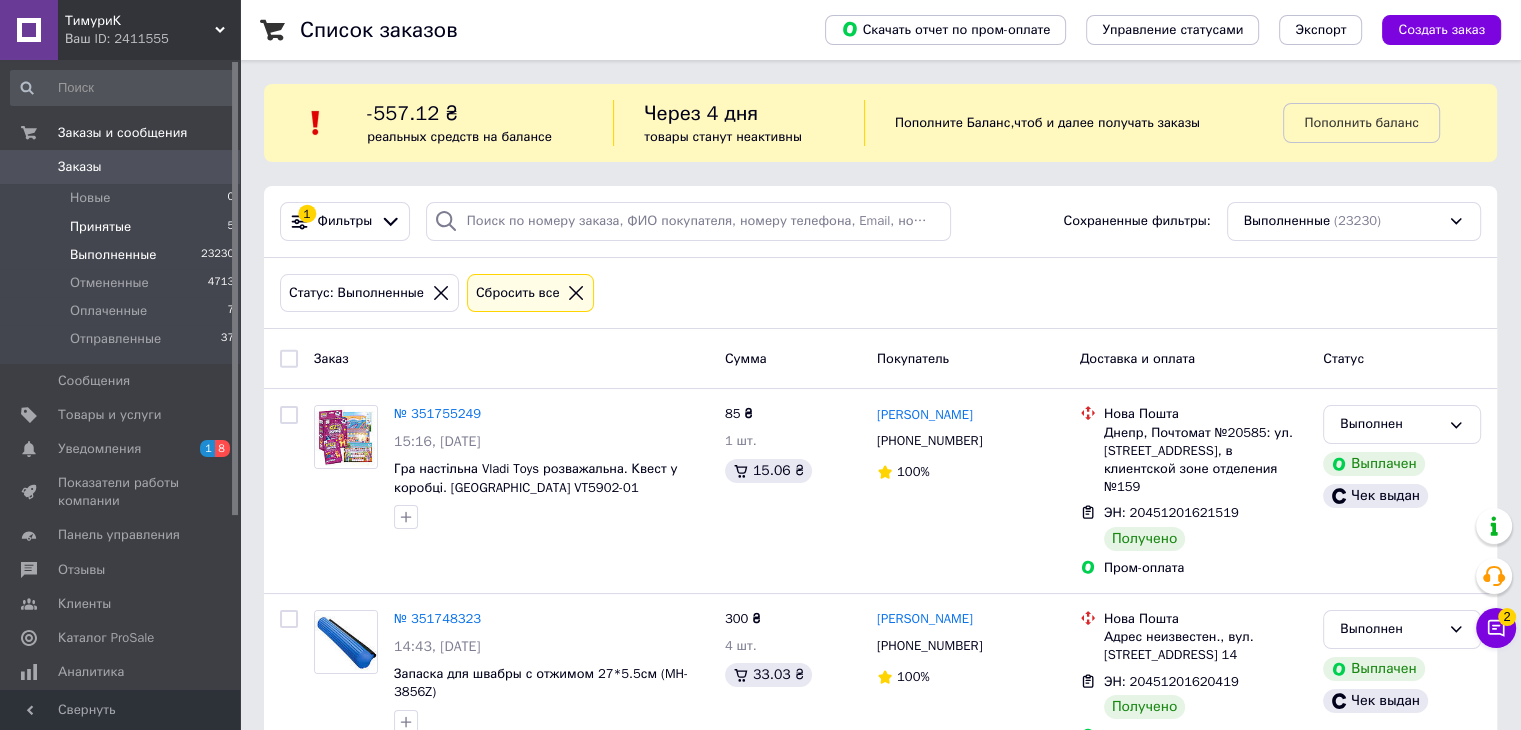 click on "Принятые" at bounding box center [100, 227] 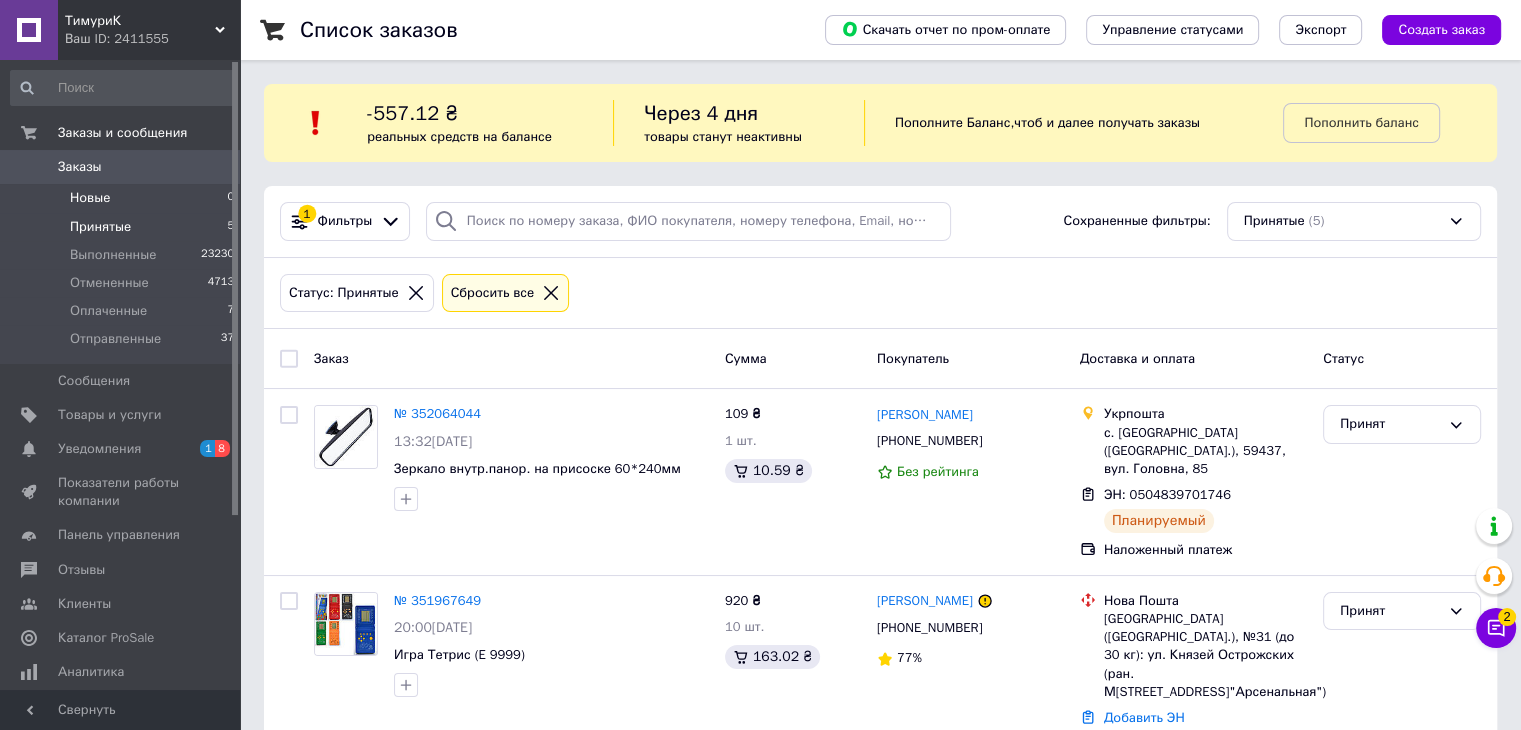 click on "Новые 0" at bounding box center (123, 198) 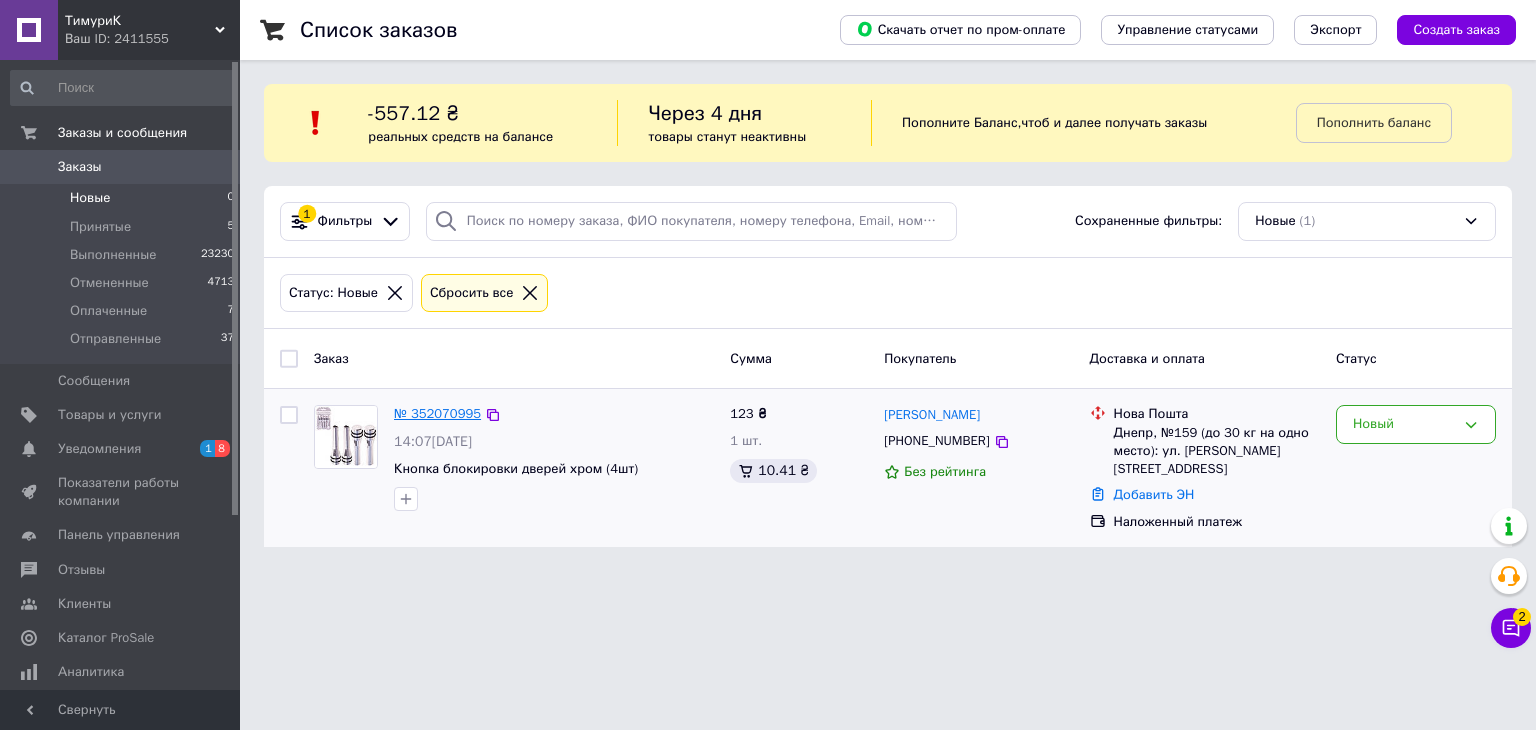 click on "№ 352070995" at bounding box center [437, 413] 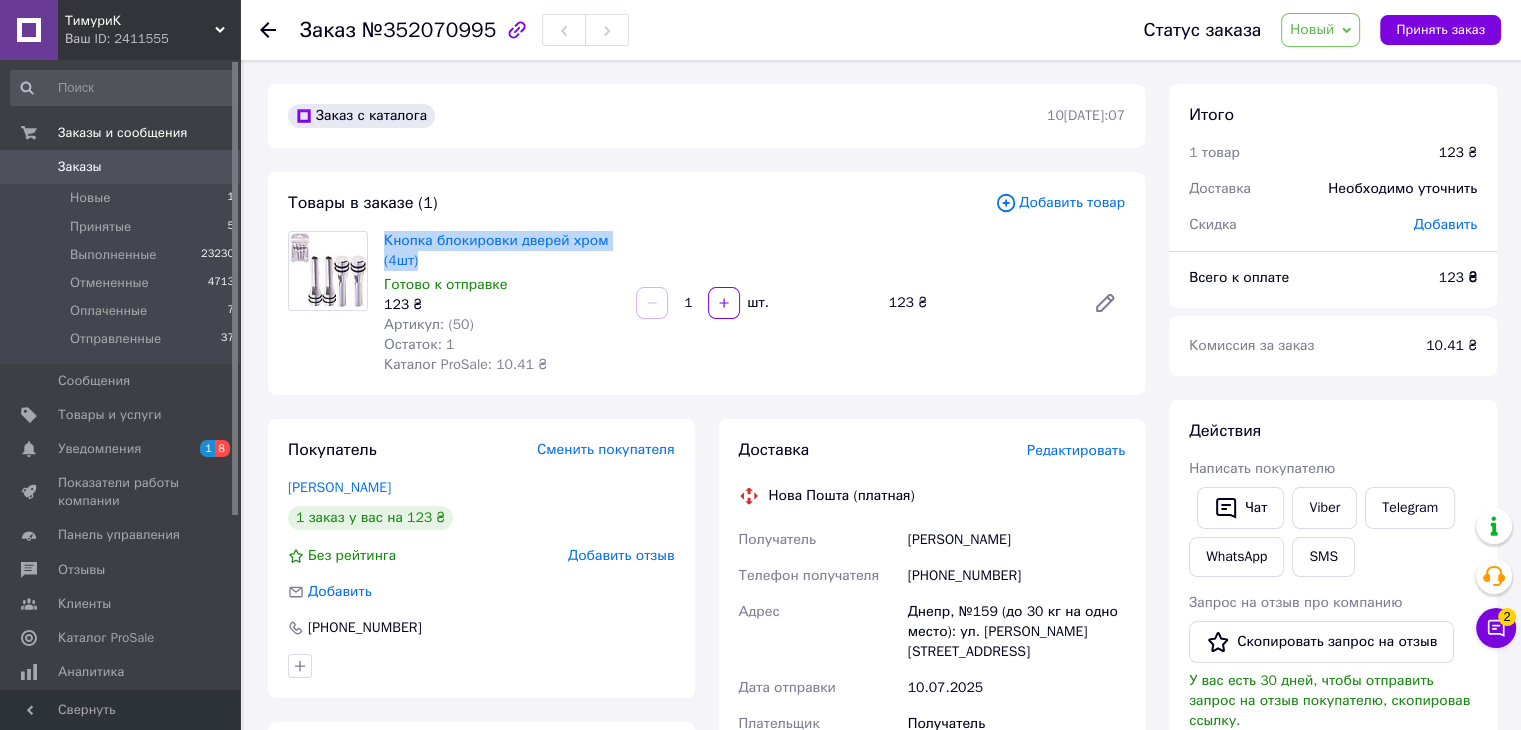 drag, startPoint x: 379, startPoint y: 247, endPoint x: 444, endPoint y: 276, distance: 71.17584 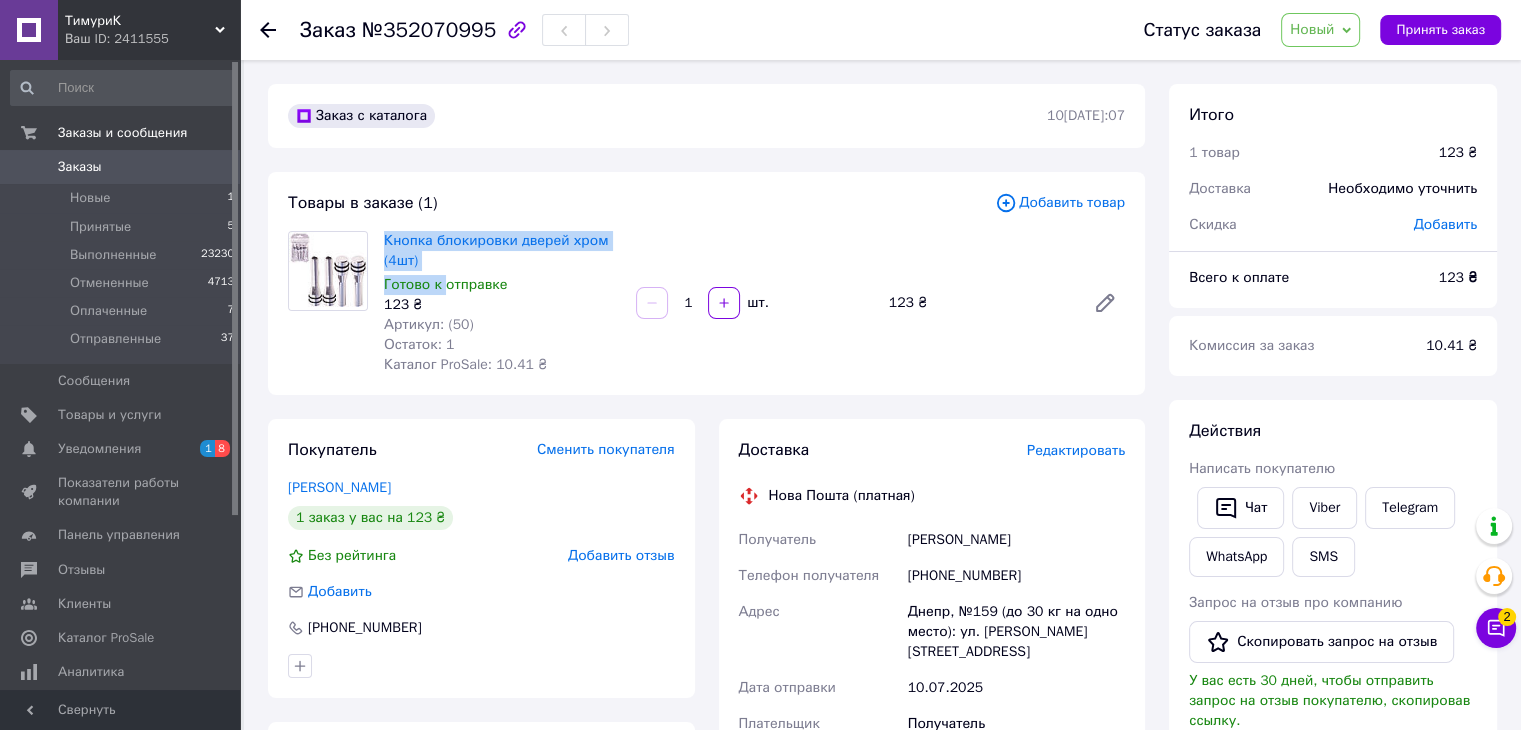 click on "Готово к отправке" at bounding box center (445, 284) 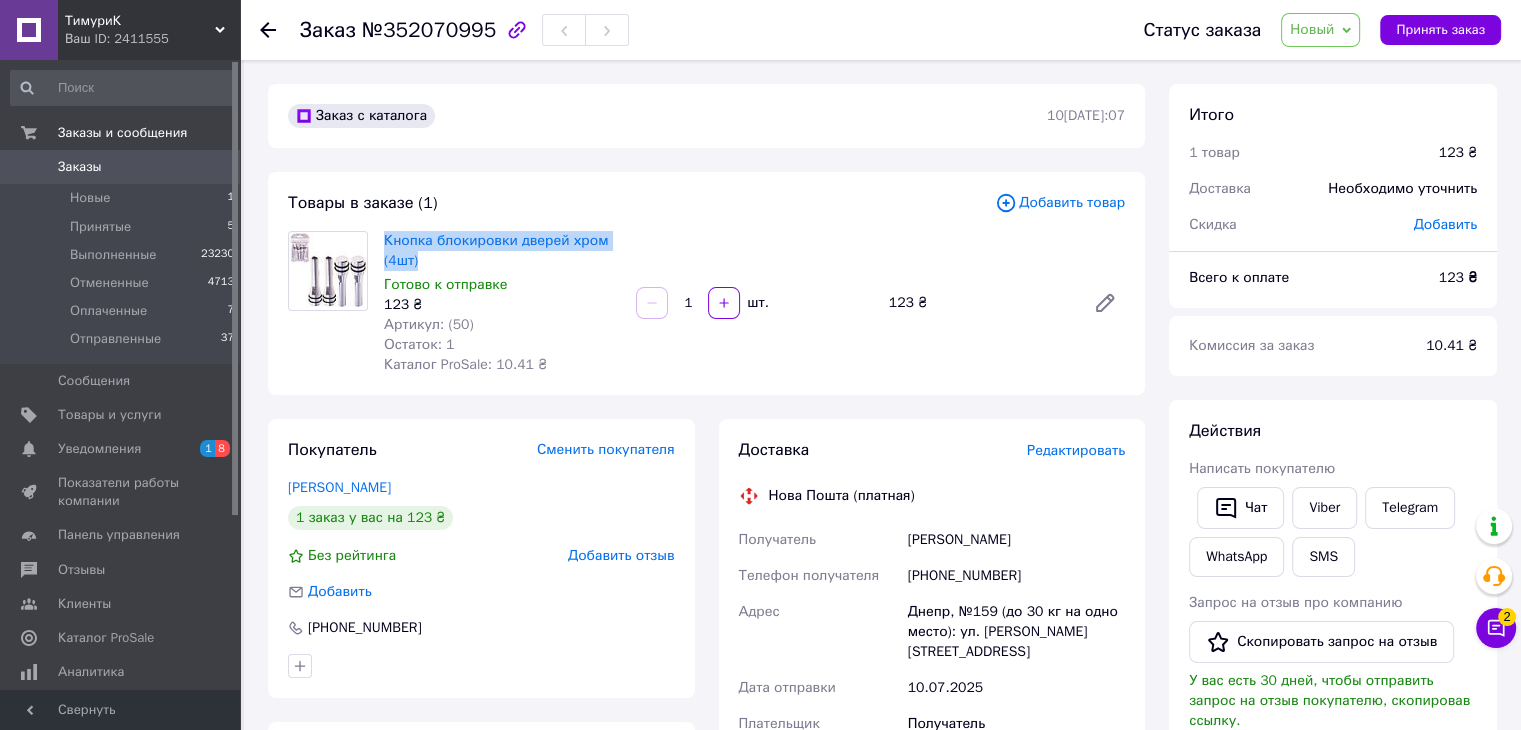 drag, startPoint x: 379, startPoint y: 241, endPoint x: 430, endPoint y: 256, distance: 53.160137 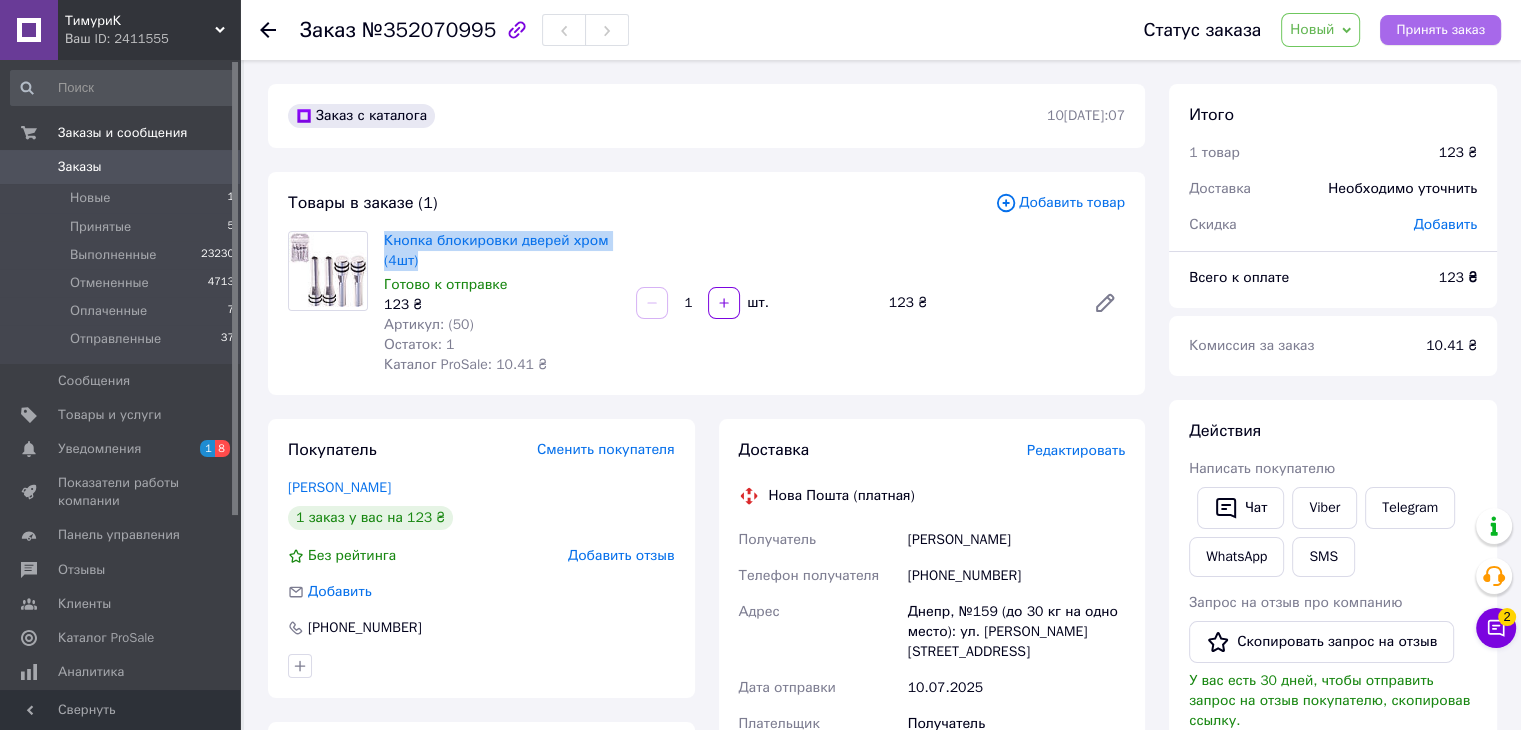 click on "Принять заказ" at bounding box center (1440, 30) 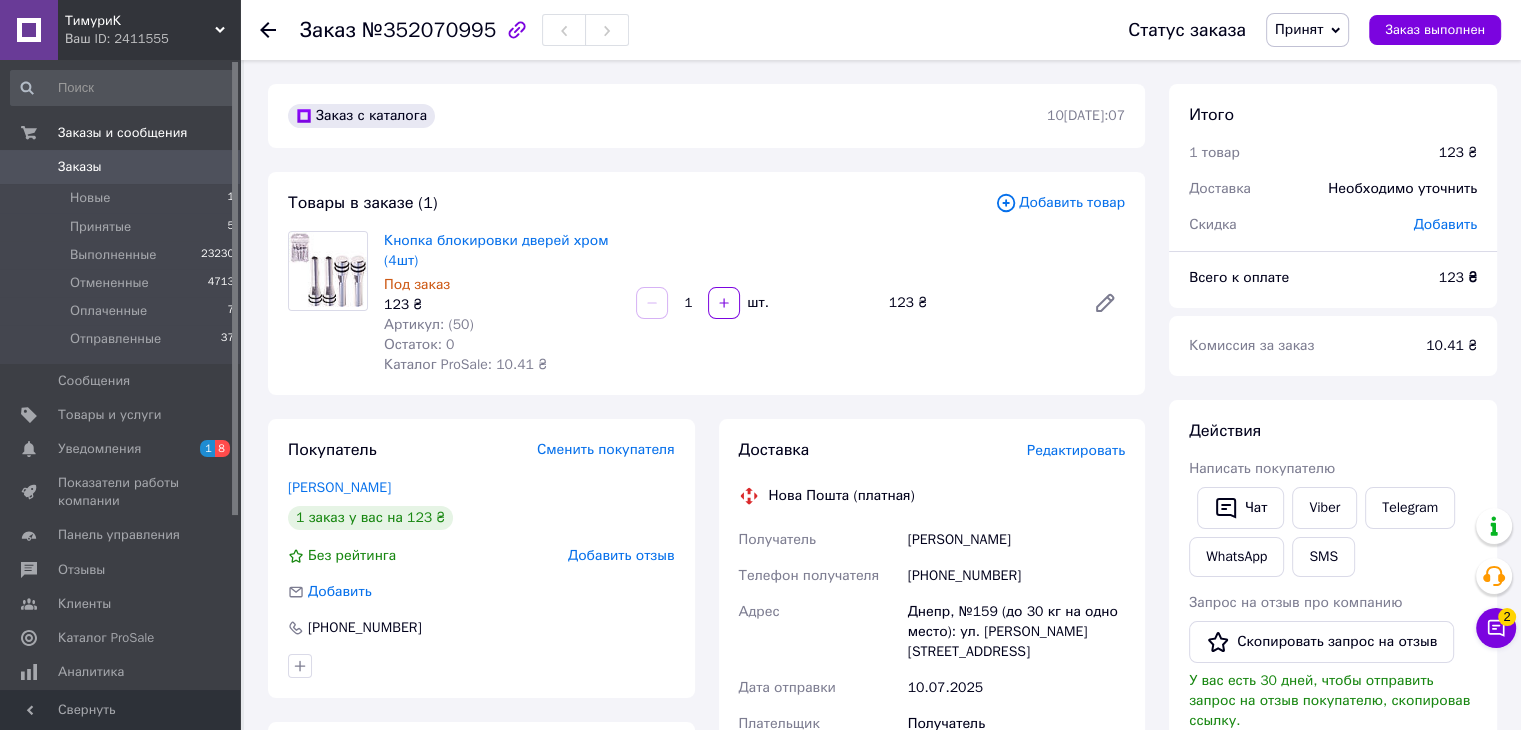 click on "Действия Написать покупателю   Чат Viber Telegram WhatsApp SMS Запрос на отзыв про компанию   Скопировать запрос на отзыв У вас есть 30 дней, чтобы отправить запрос на отзыв покупателю, скопировав ссылку.   Скачать PDF   Печать PDF   Дублировать заказ" at bounding box center (1333, 666) 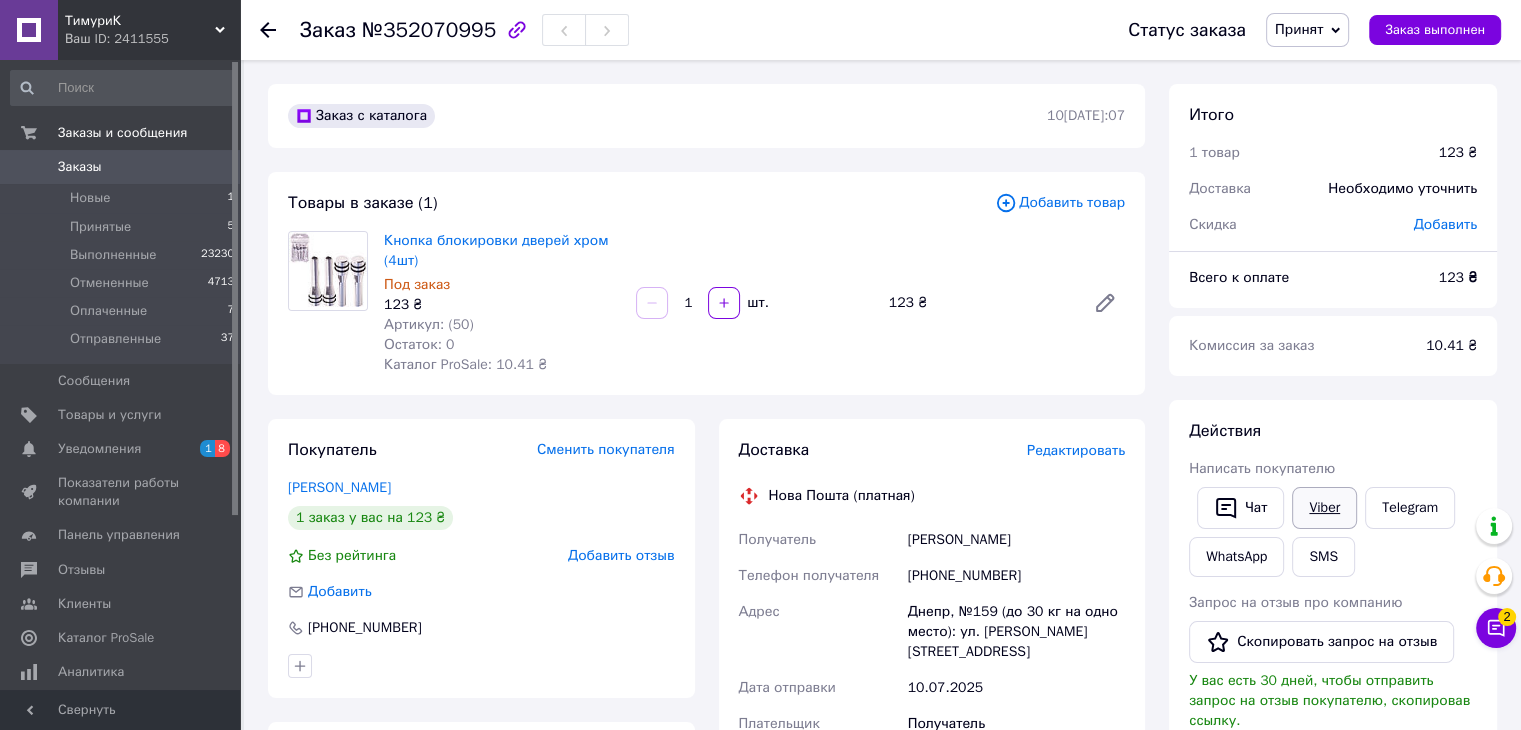 click on "Viber" at bounding box center (1324, 508) 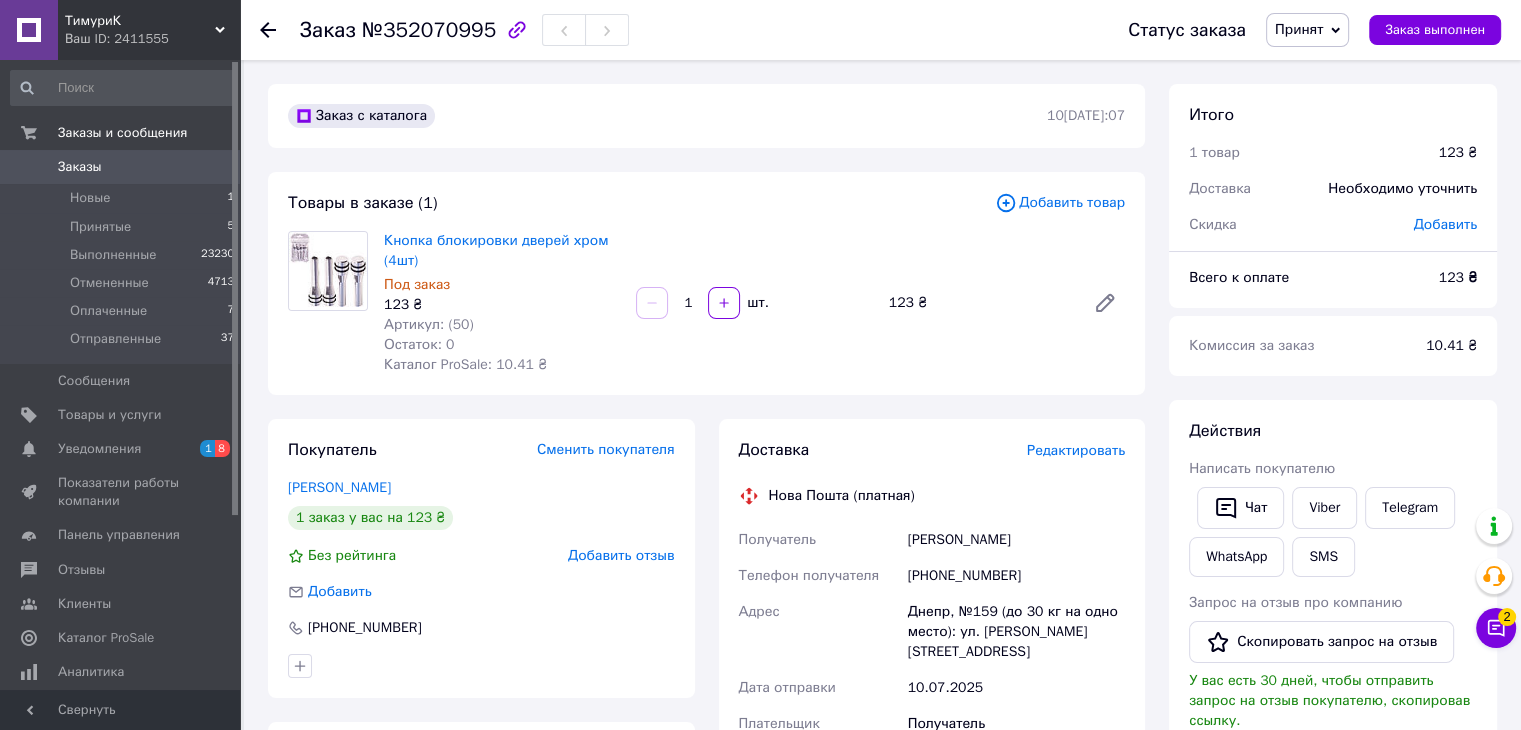 drag, startPoint x: 1336, startPoint y: 377, endPoint x: 1268, endPoint y: 496, distance: 137.05838 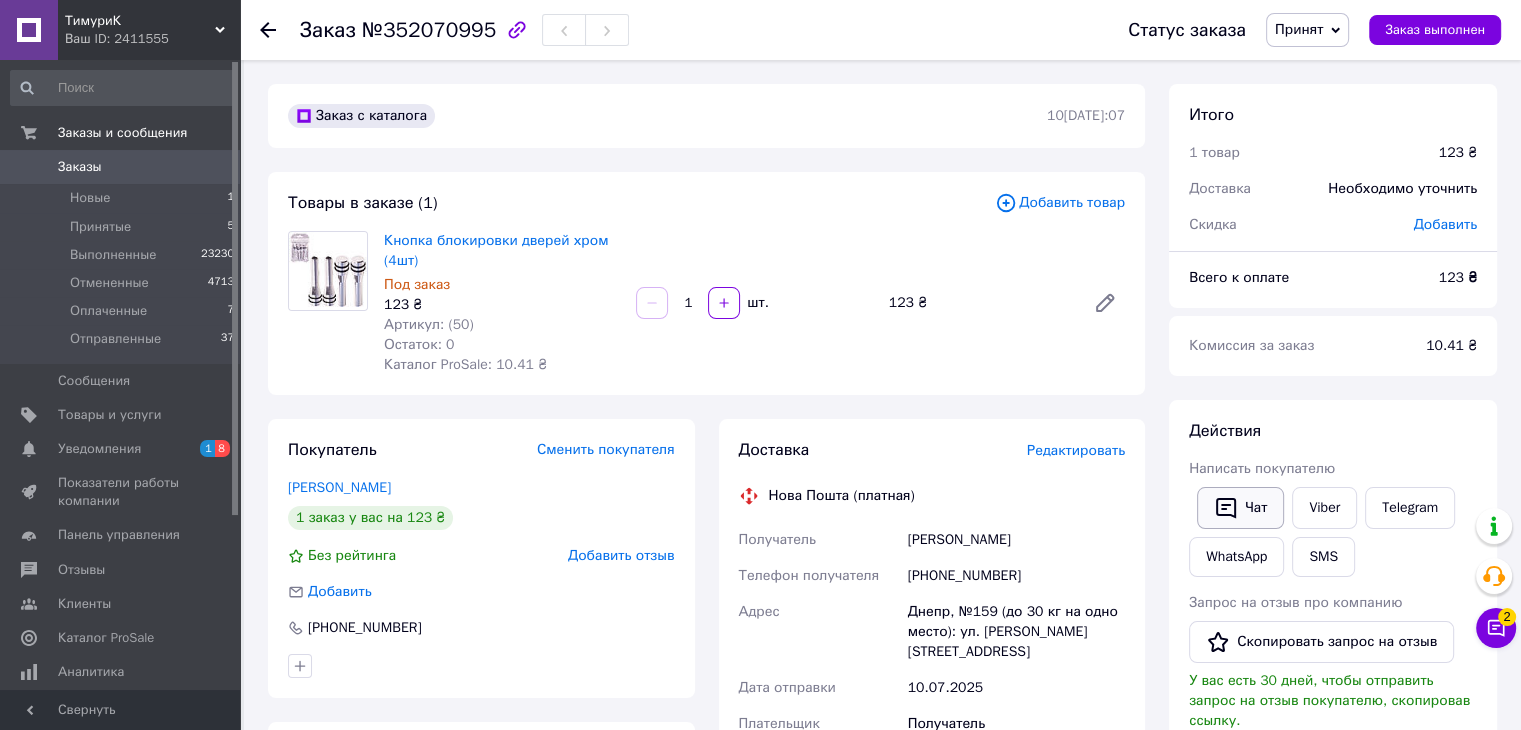 click on "Чат" at bounding box center [1240, 508] 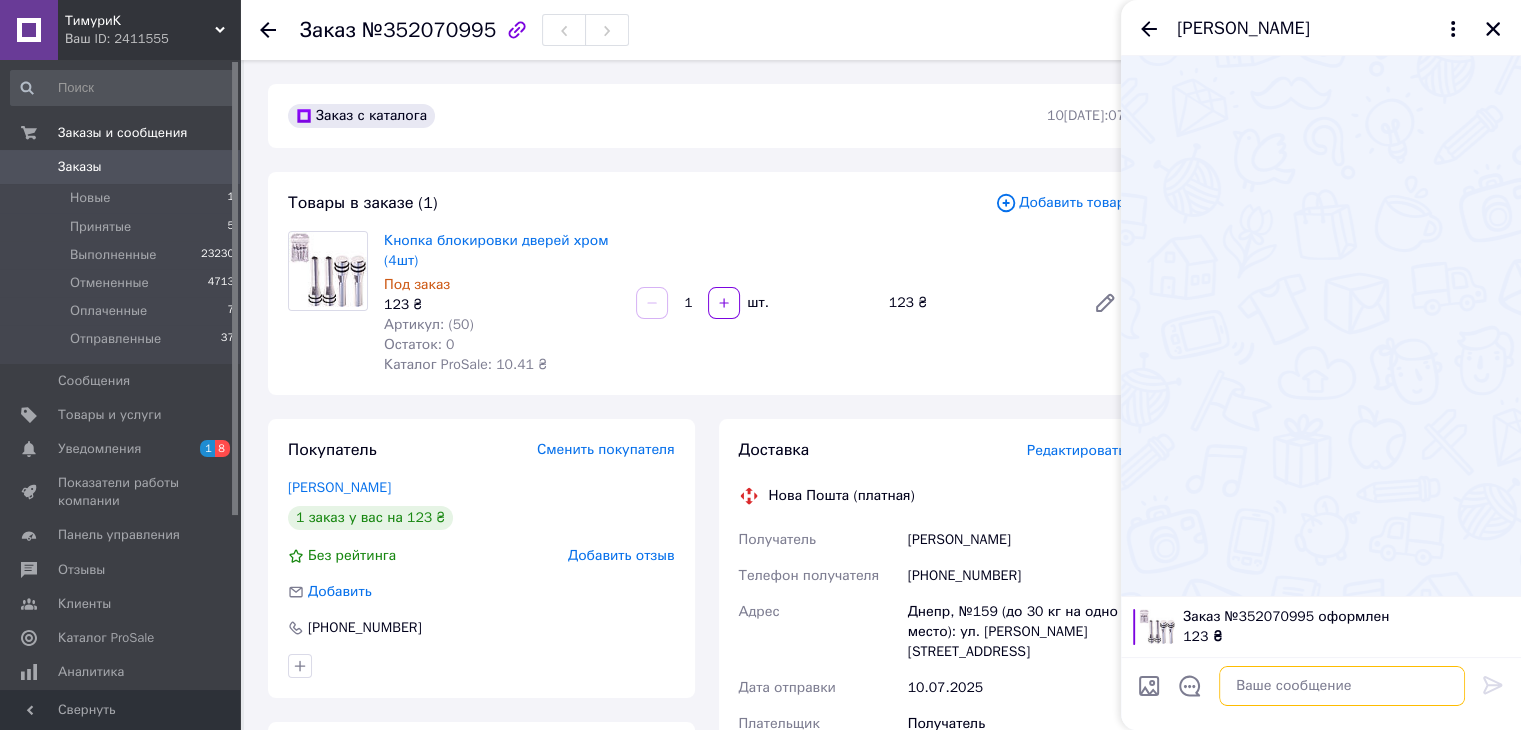 click at bounding box center [1342, 686] 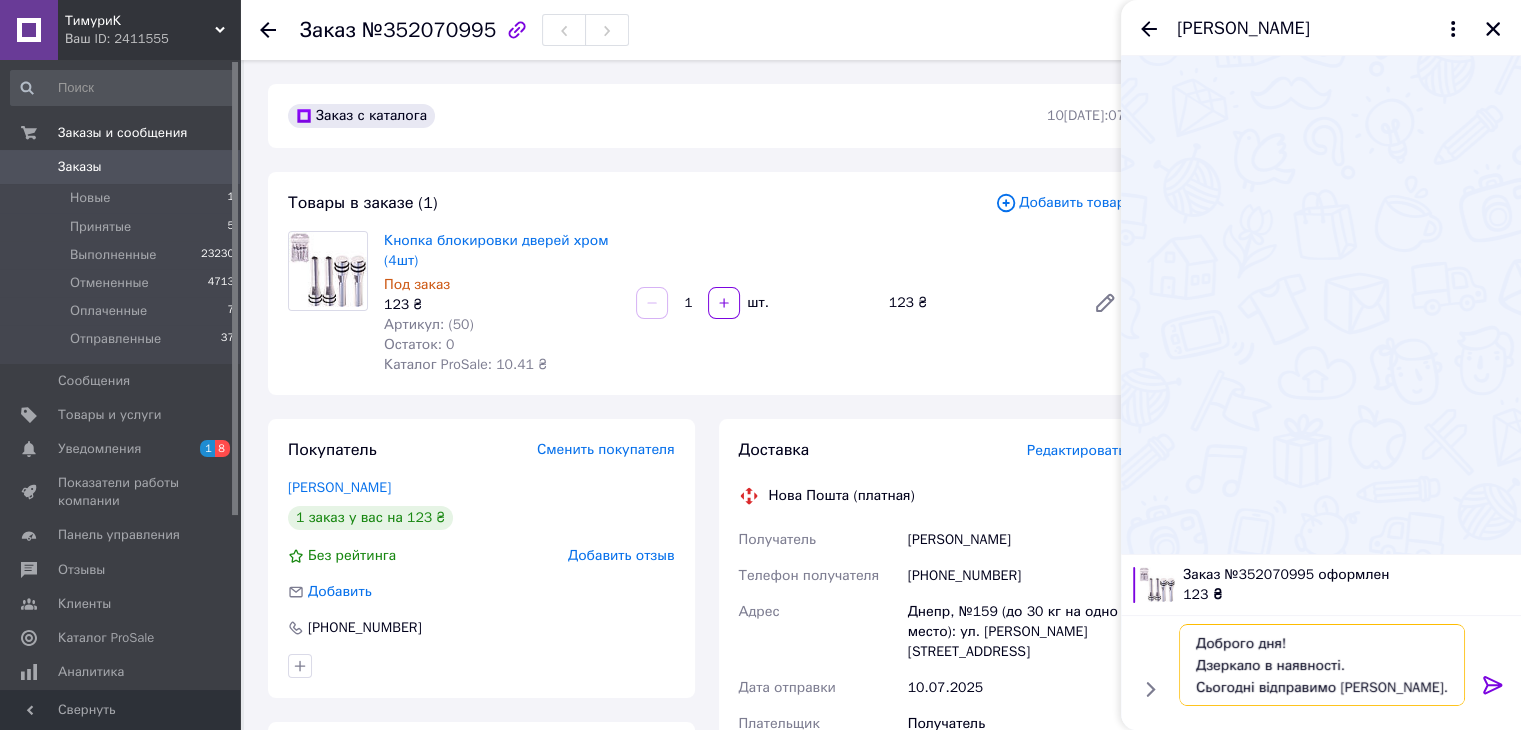 click on "Доброго дня!
Дзеркало в наявності.
Сьогодні відправимо [PERSON_NAME]." at bounding box center [1322, 665] 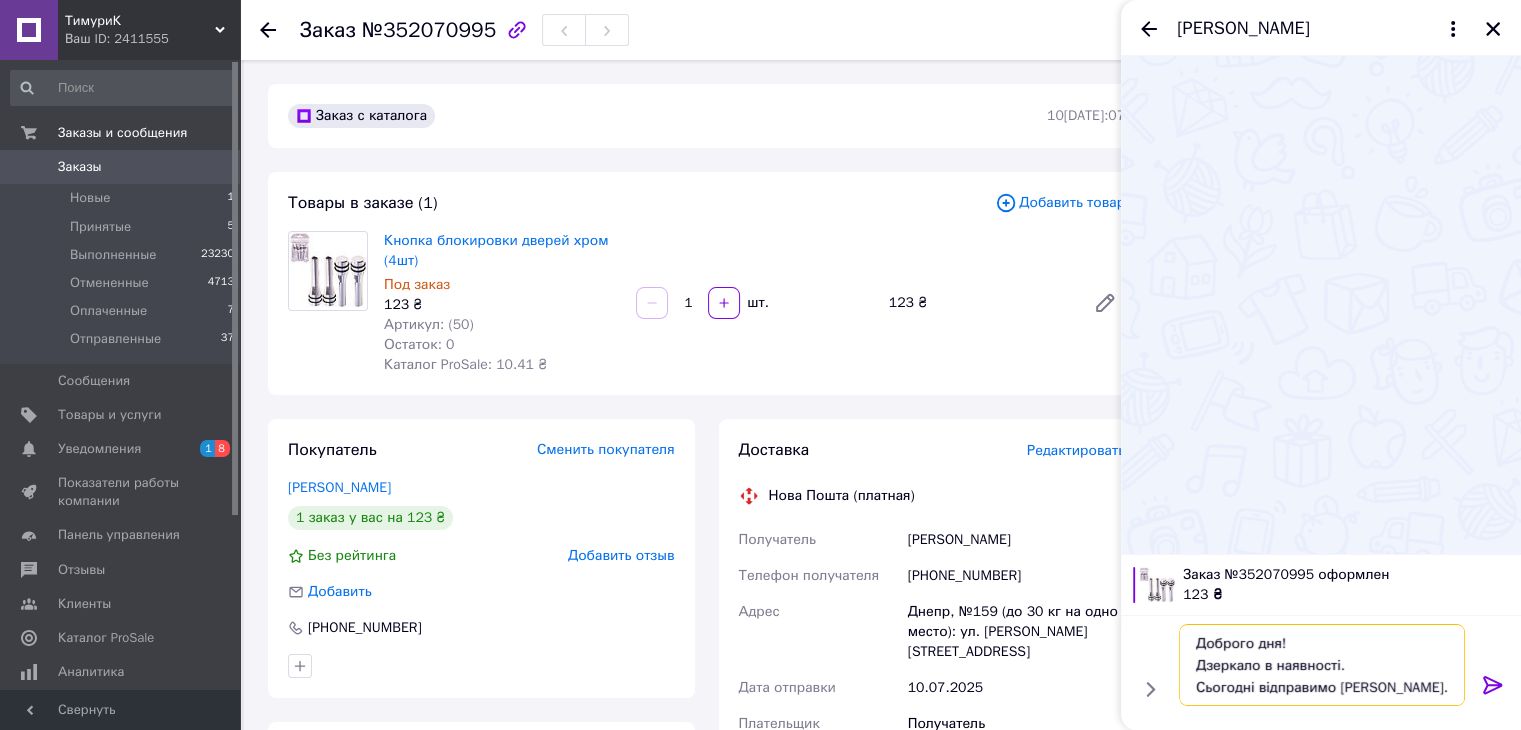 drag, startPoint x: 1258, startPoint y: 670, endPoint x: 1169, endPoint y: 668, distance: 89.02247 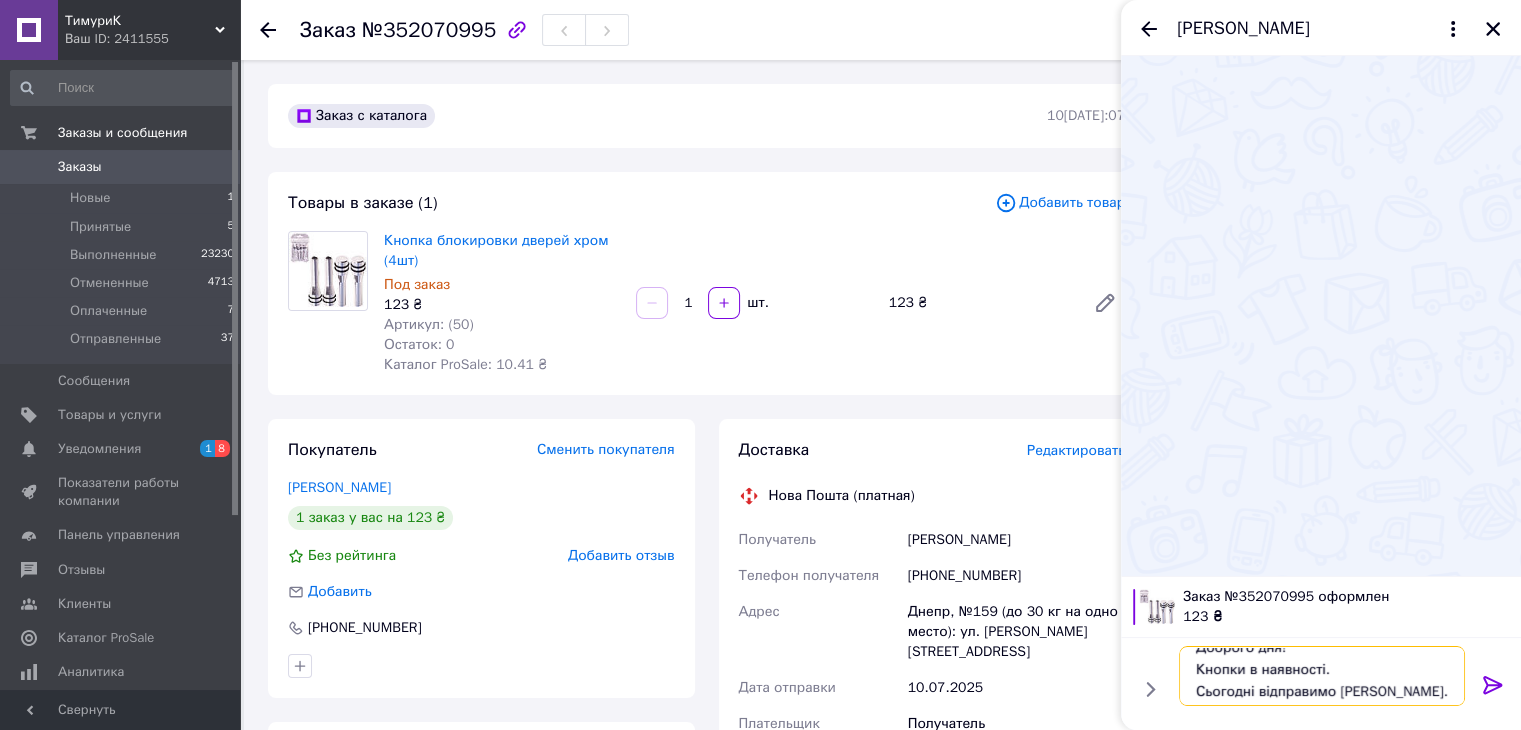 scroll, scrollTop: 24, scrollLeft: 0, axis: vertical 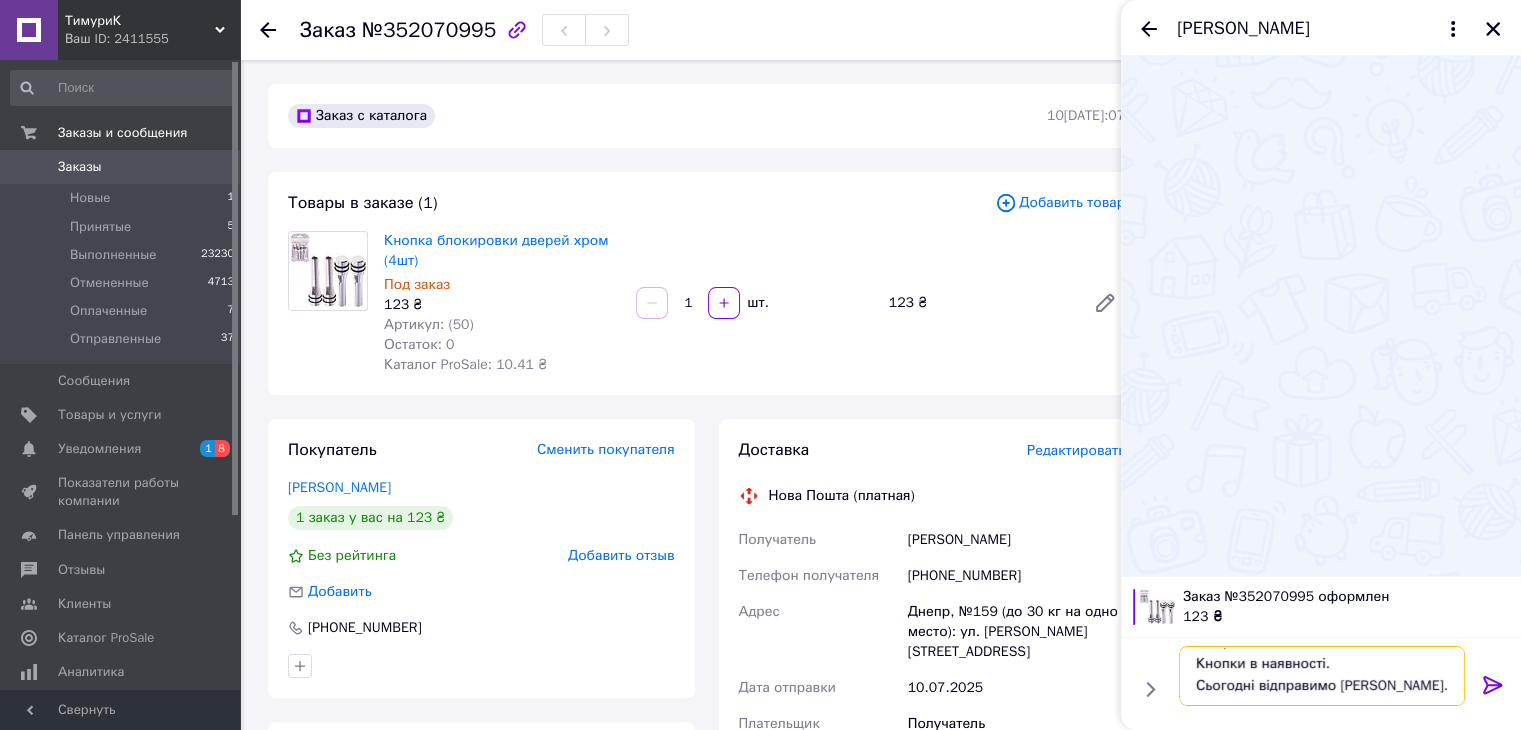 drag, startPoint x: 1252, startPoint y: 686, endPoint x: 1199, endPoint y: 684, distance: 53.037724 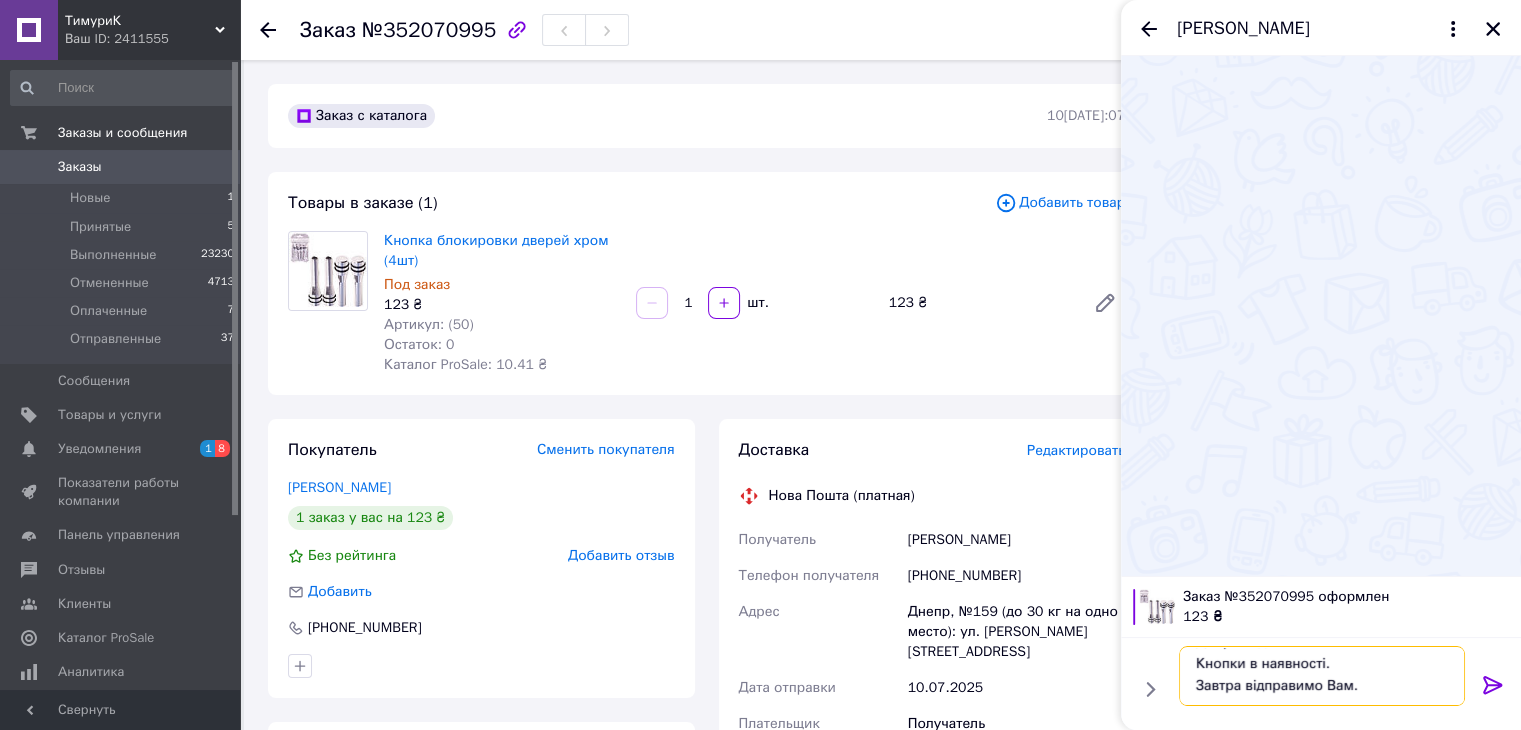 type on "Доброго дня!
Кнопки в наявності.
Завтра відправимо Вам." 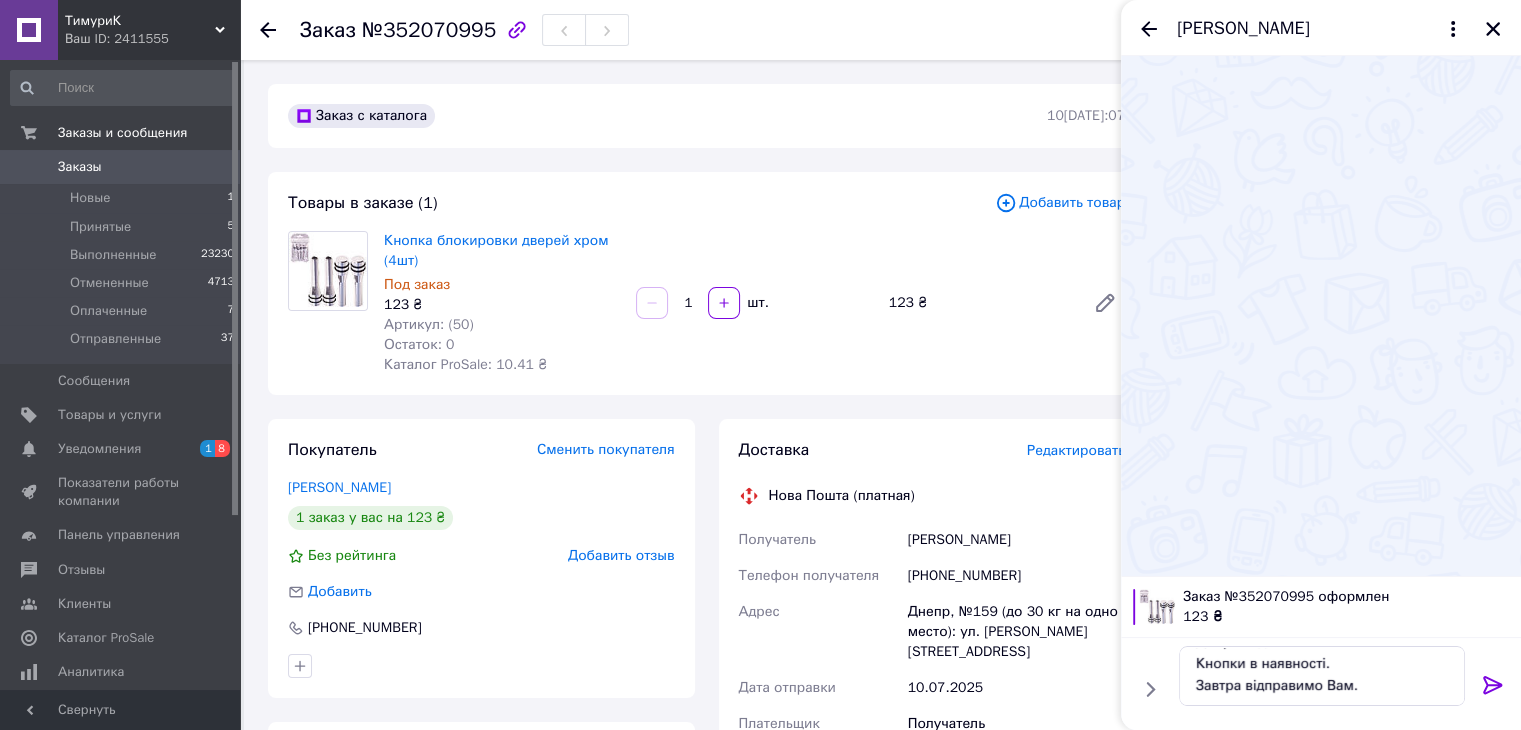 click at bounding box center (1493, 689) 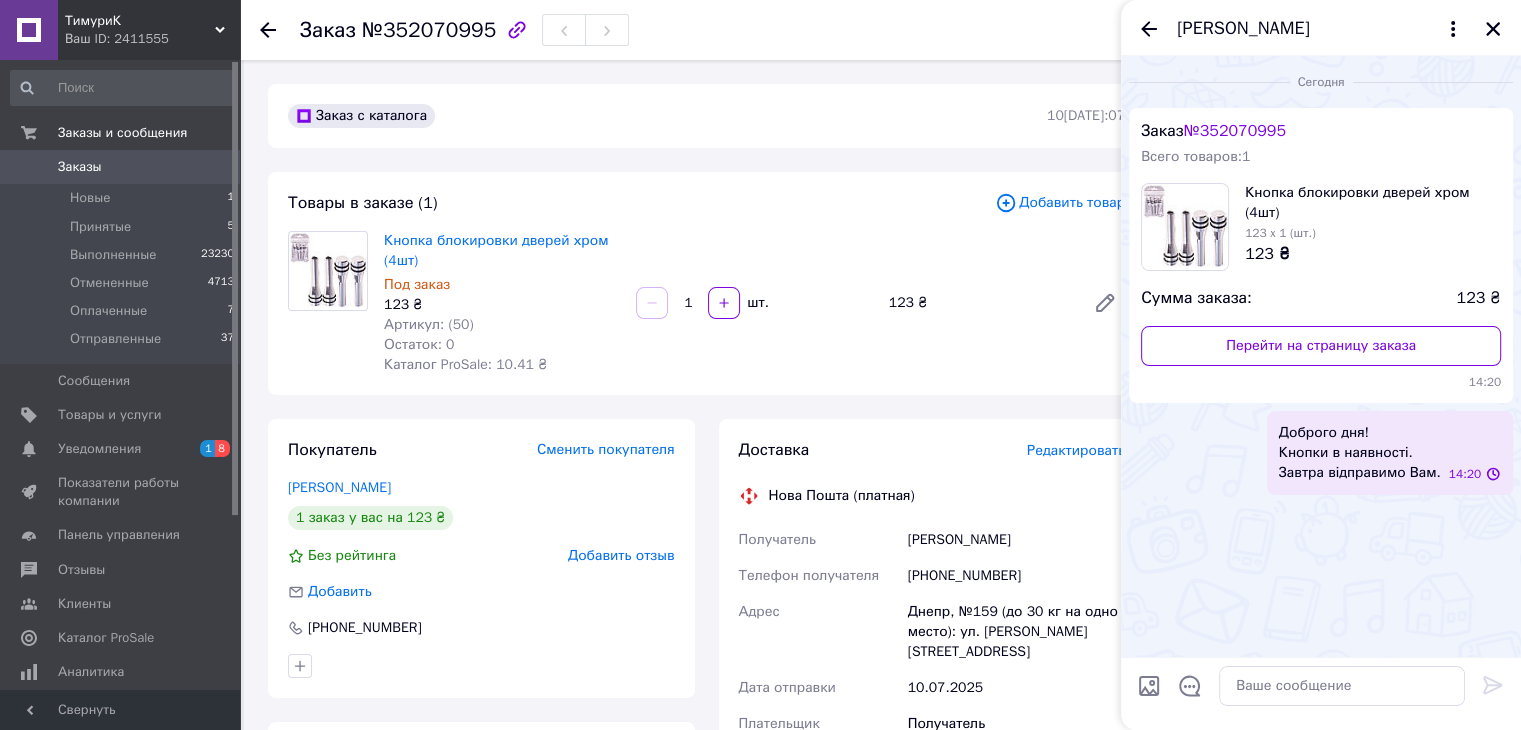 scroll, scrollTop: 0, scrollLeft: 0, axis: both 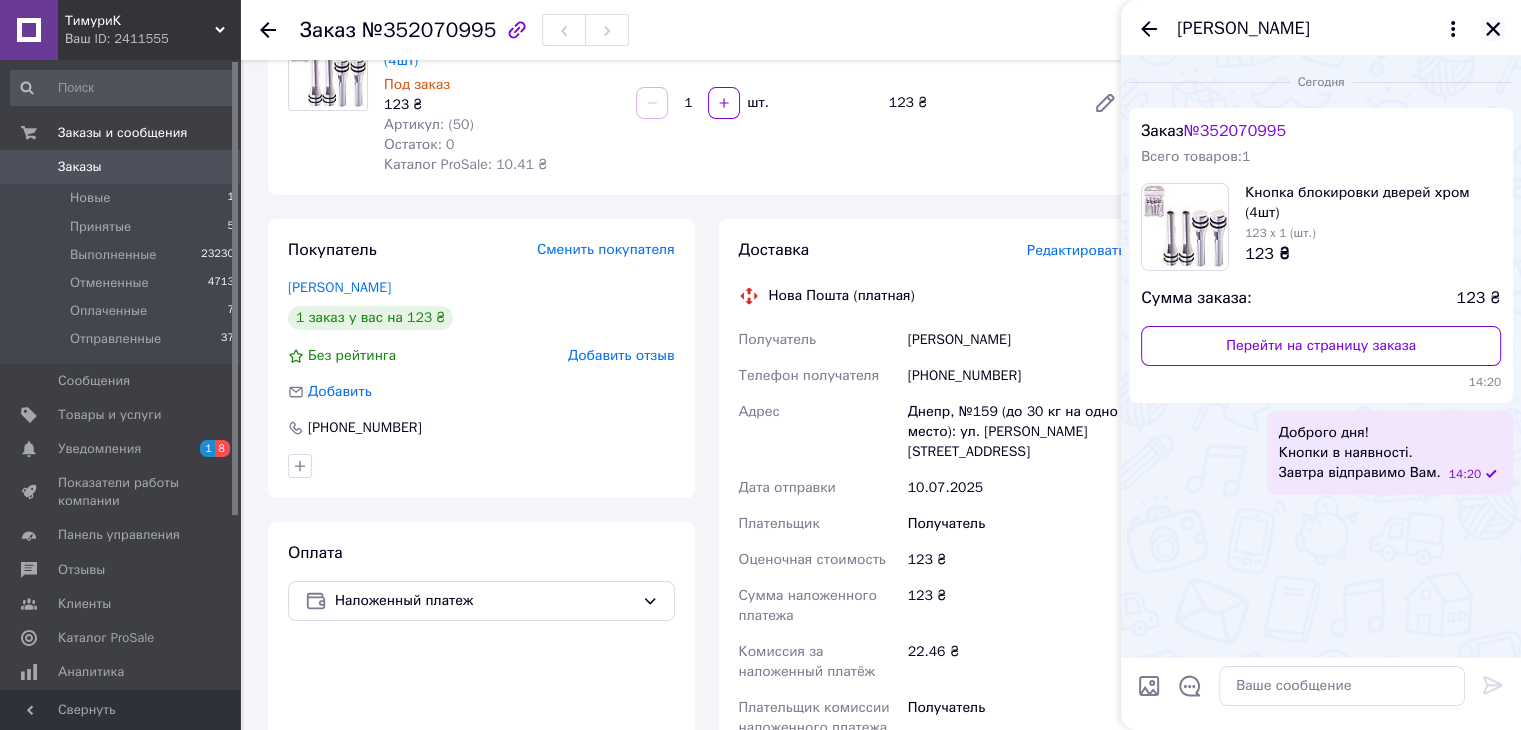 click 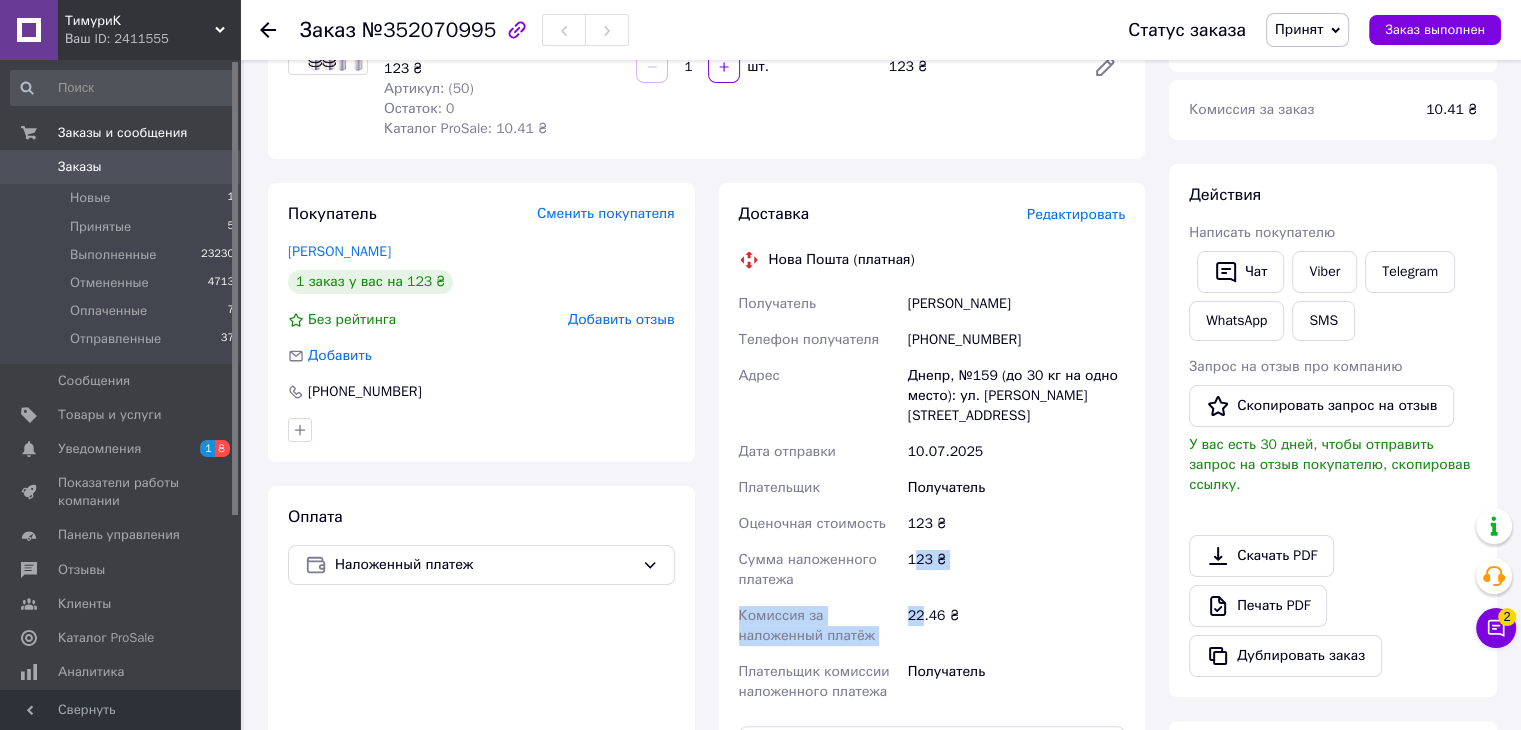 click on "Доставка Редактировать Нова Пошта (платная) Получатель [PERSON_NAME] Телефон получателя [PHONE_NUMBER] Адрес Днепр, №159 (до 30 кг на одно место): ул. Калиновая, 45 Дата отправки [DATE] Плательщик Получатель Оценочная стоимость 123 ₴ Сумма наложенного платежа 123 ₴ Комиссия за наложенный платёж 22.46 ₴ Плательщик комиссии наложенного платежа Получатель Передать номер или Сгенерировать ЭН" at bounding box center (932, 553) 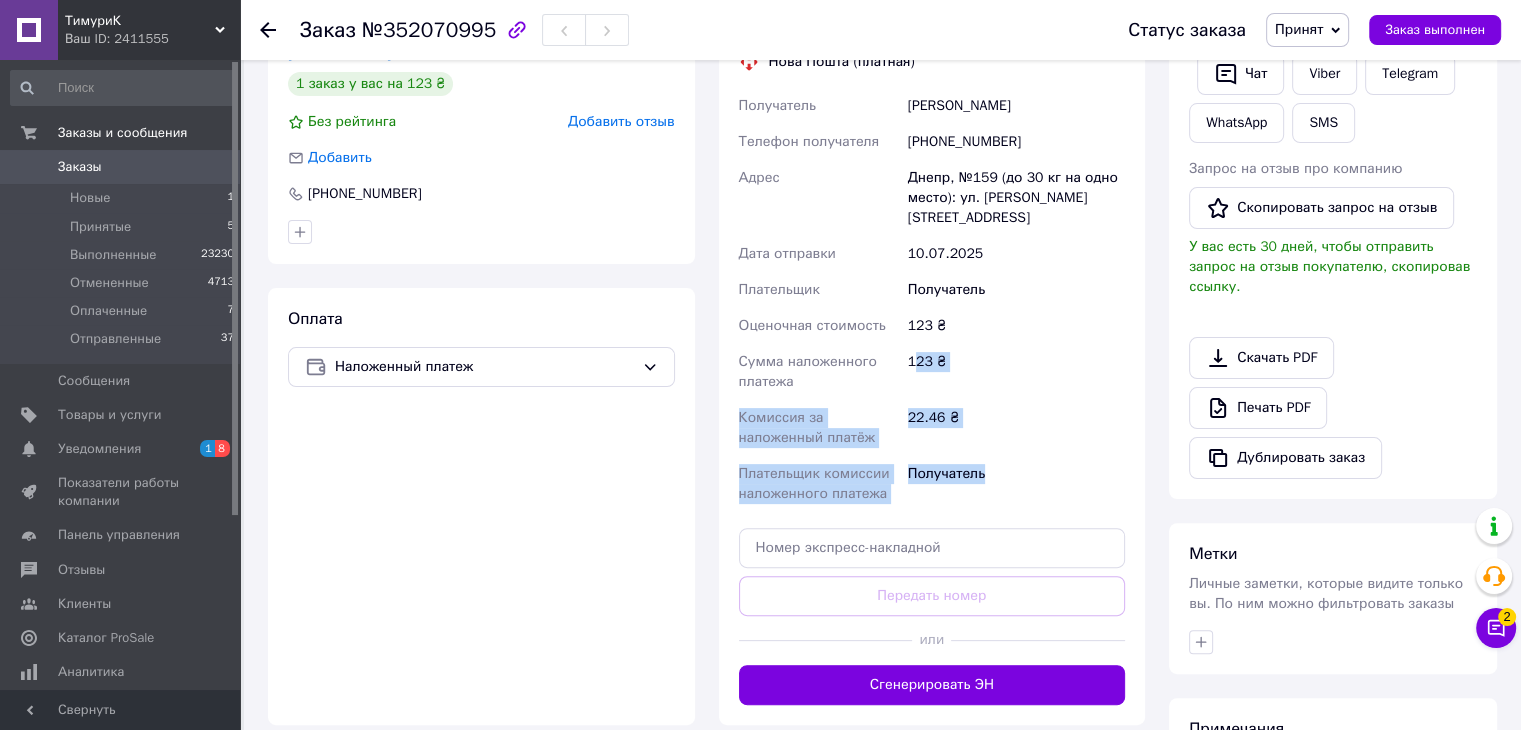 scroll, scrollTop: 500, scrollLeft: 0, axis: vertical 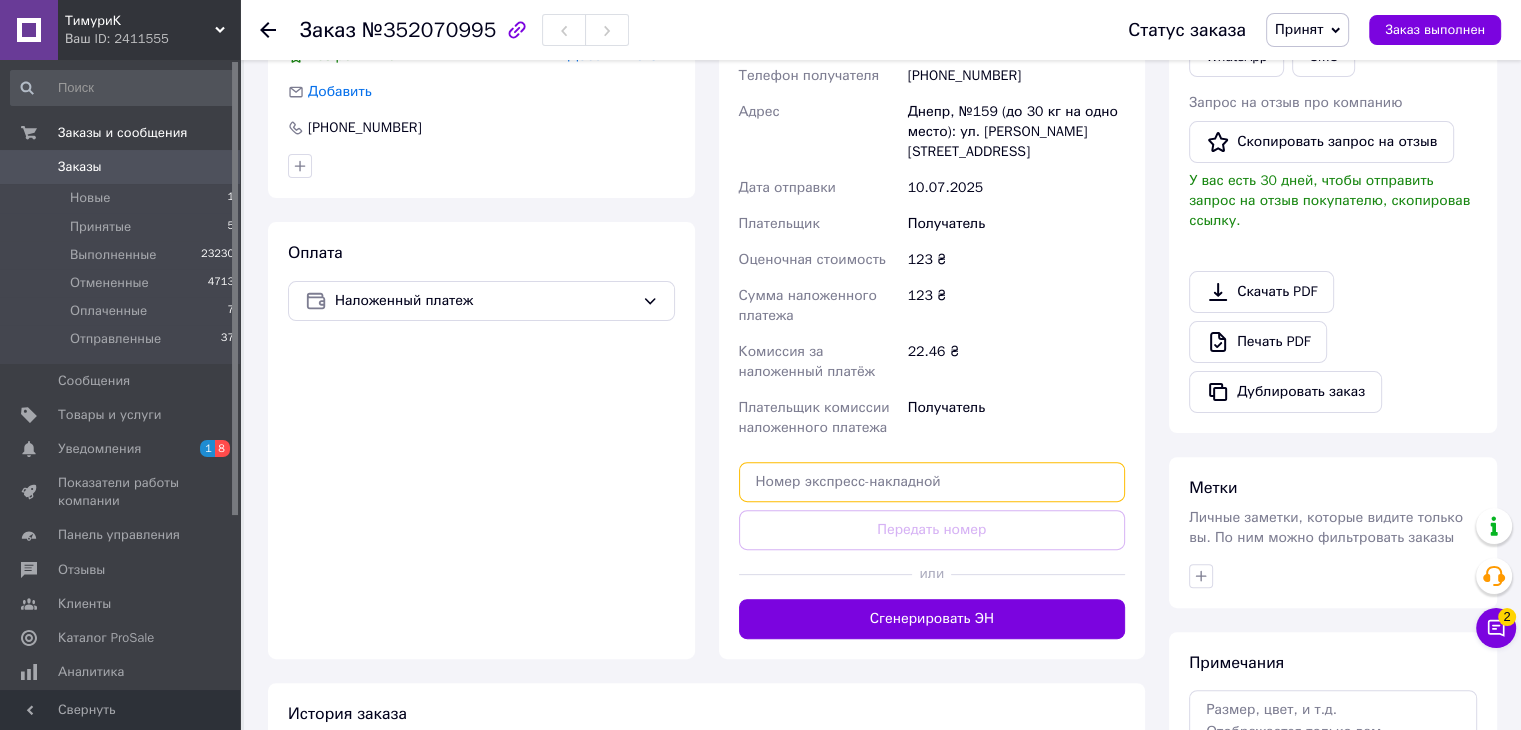 click at bounding box center [932, 482] 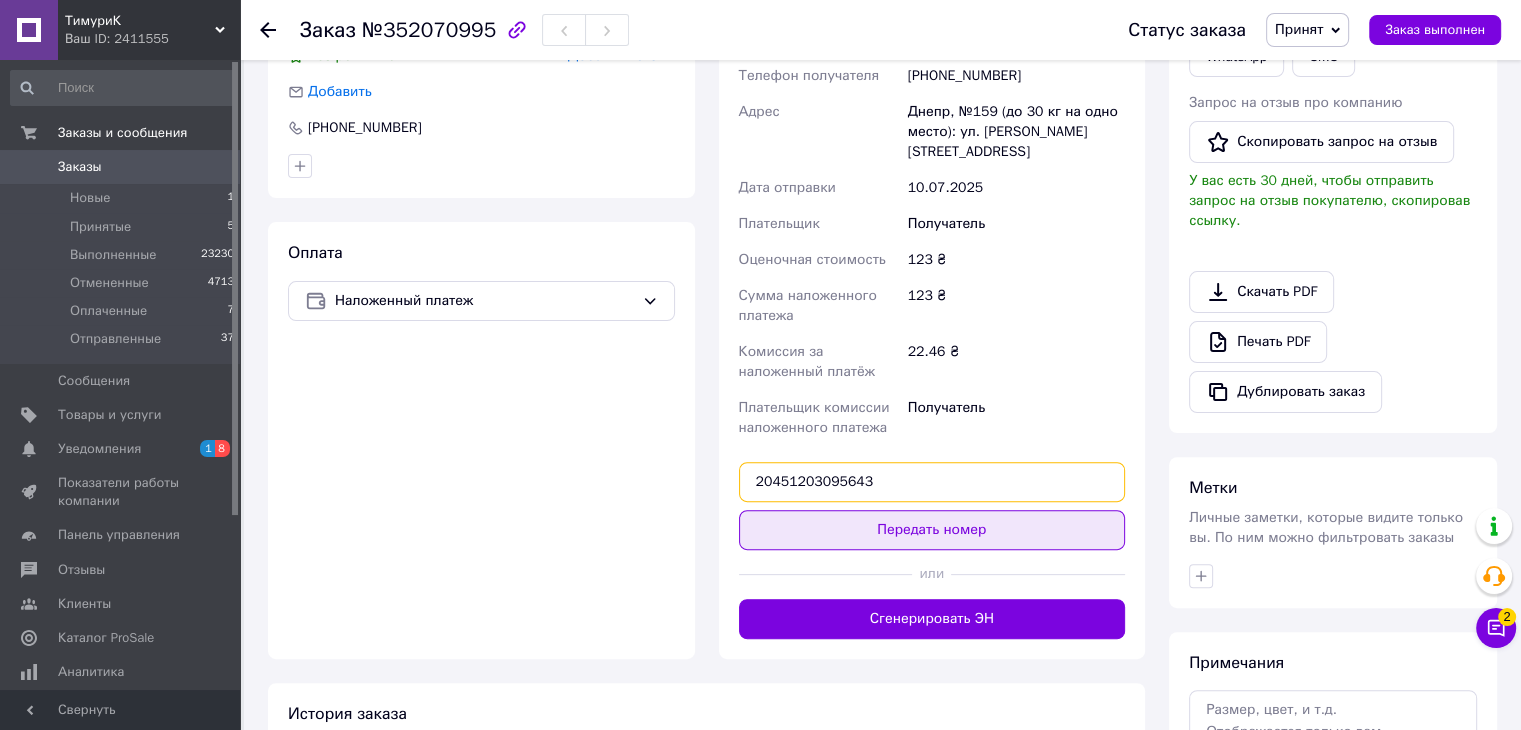 type on "20451203095643" 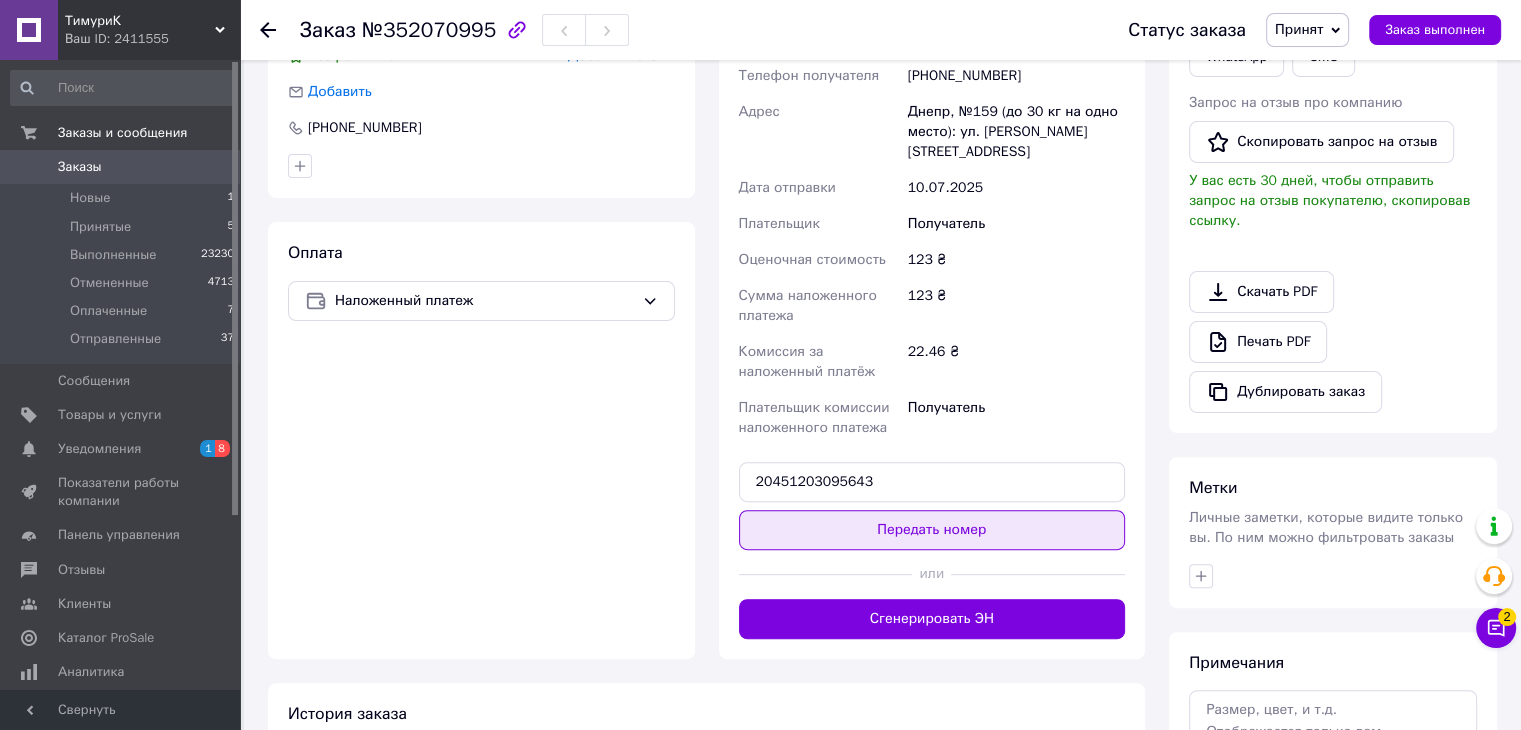 click on "Передать номер" at bounding box center [932, 530] 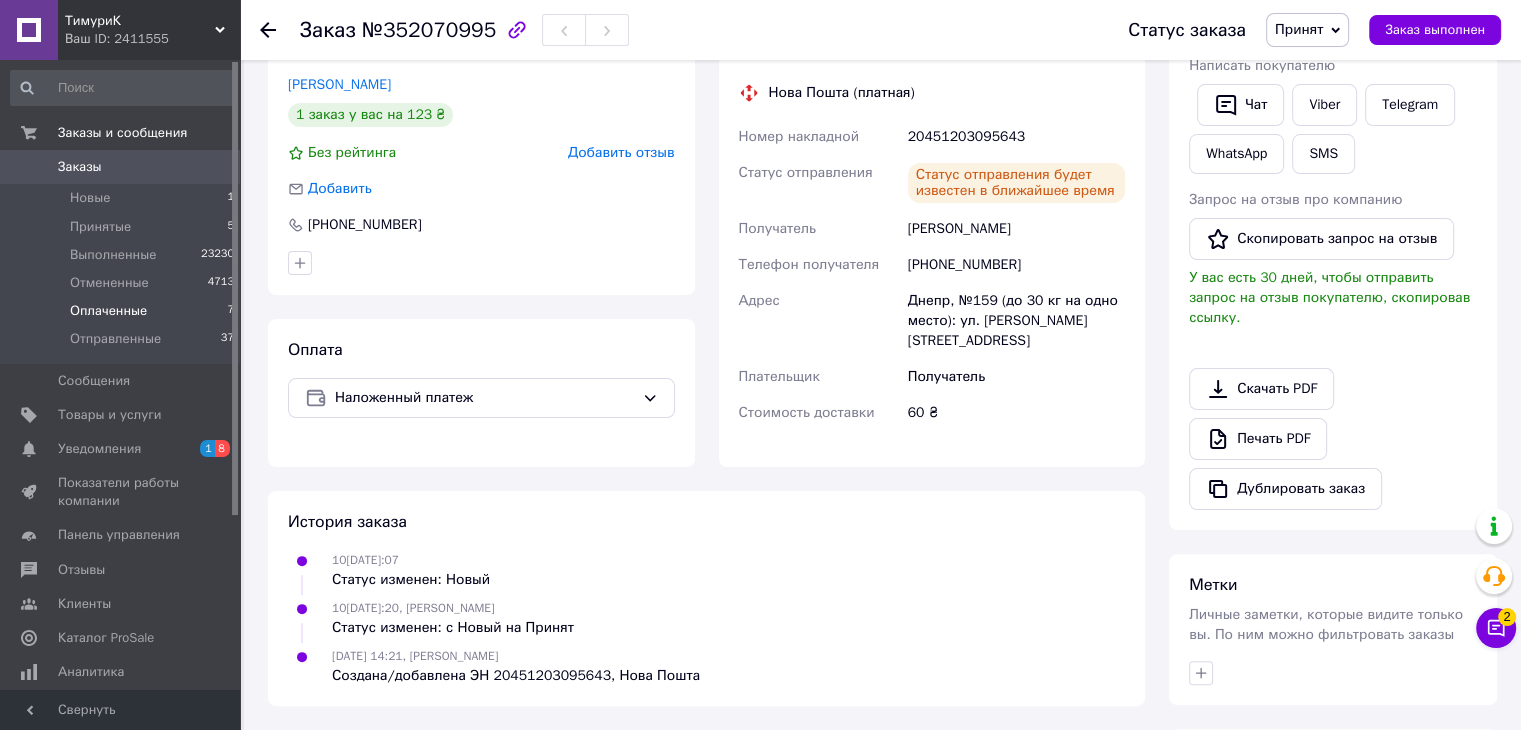scroll, scrollTop: 400, scrollLeft: 0, axis: vertical 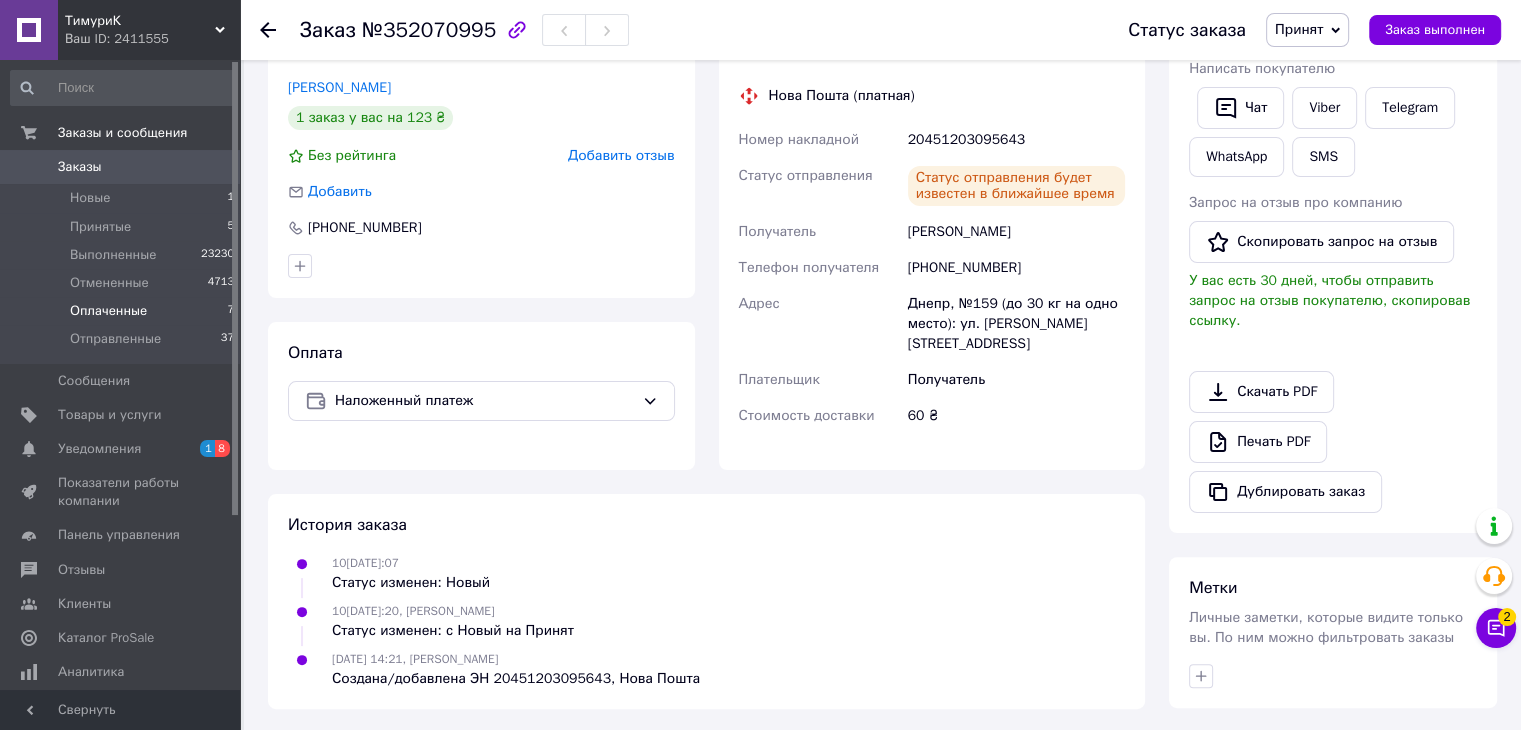 click on "Оплаченные 7" at bounding box center (123, 311) 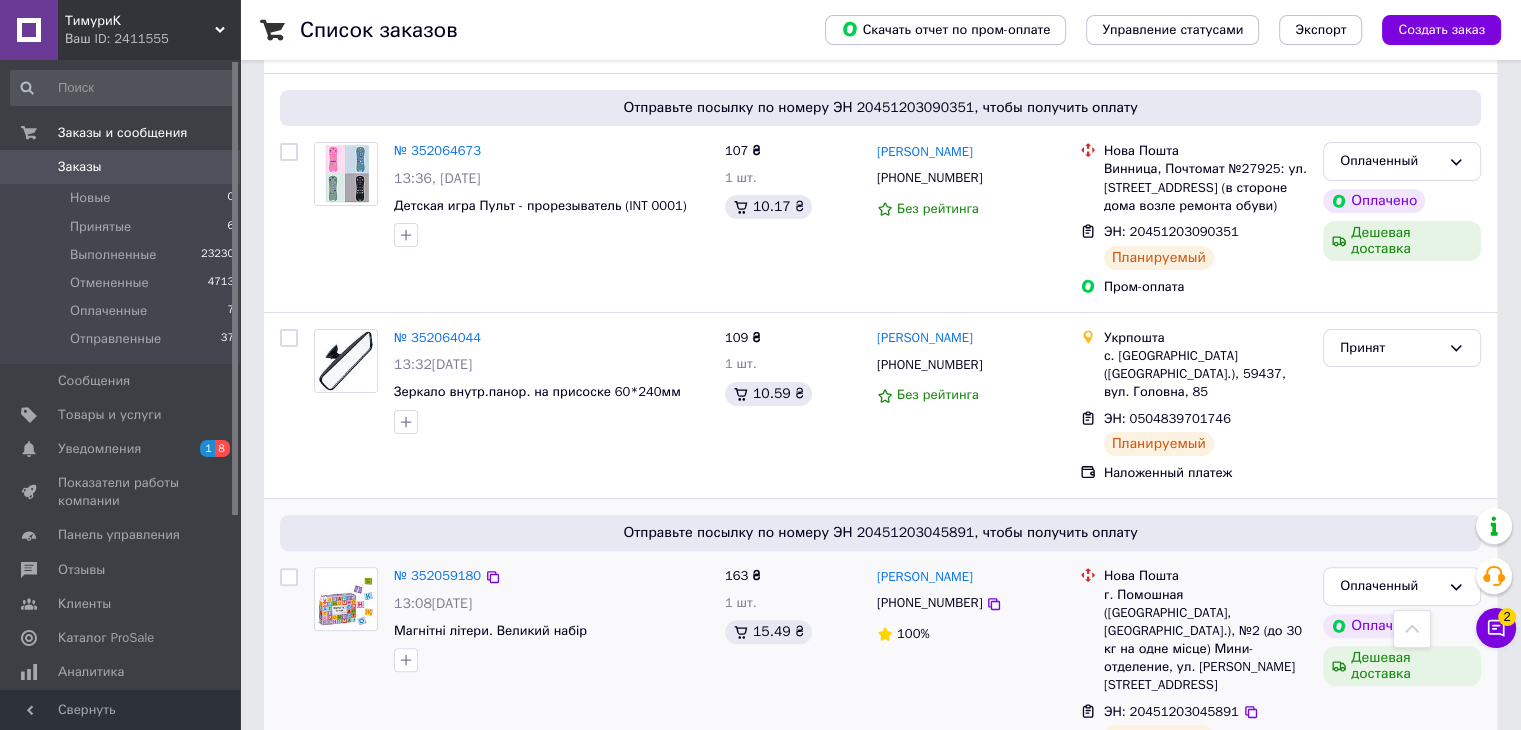 scroll, scrollTop: 400, scrollLeft: 0, axis: vertical 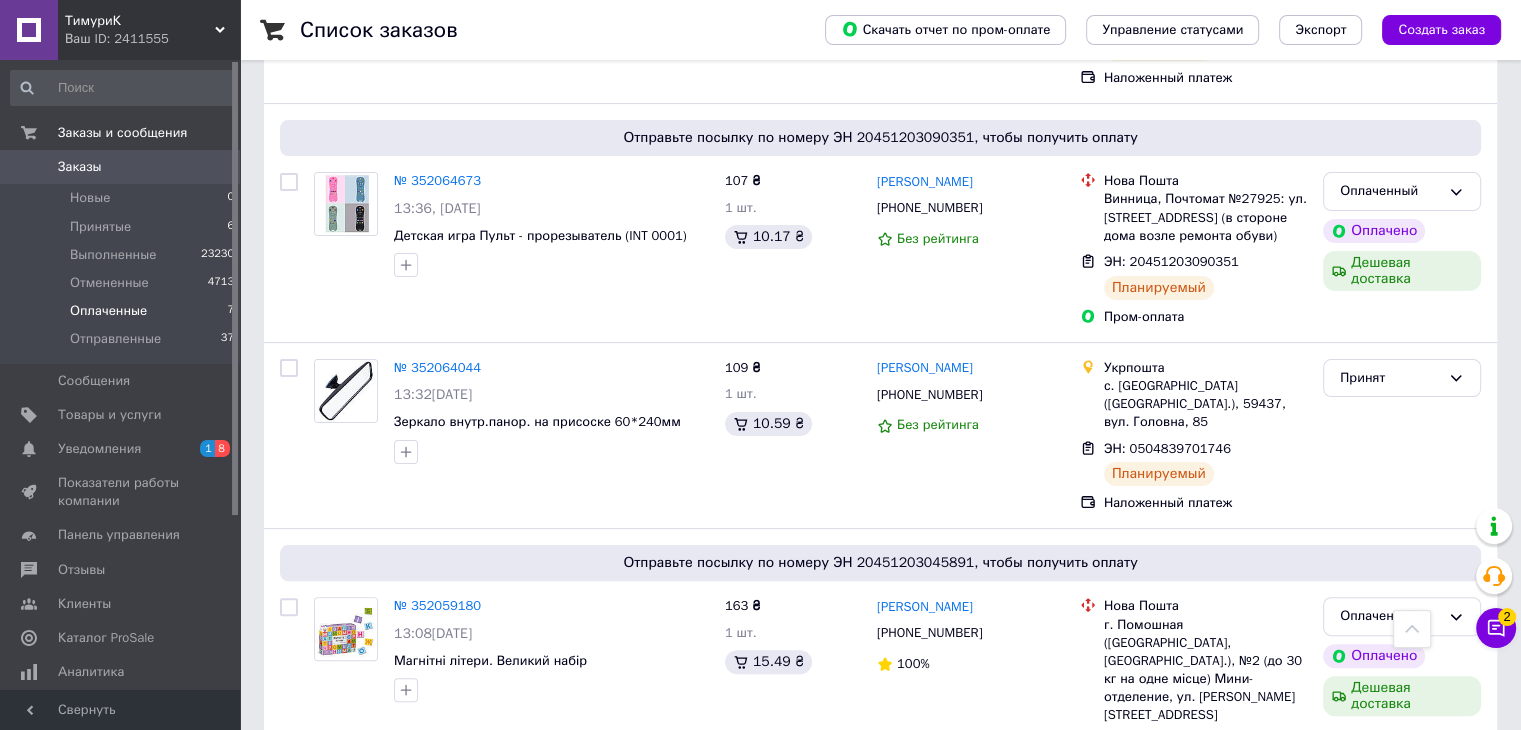 click on "Оплаченные 7" at bounding box center (123, 311) 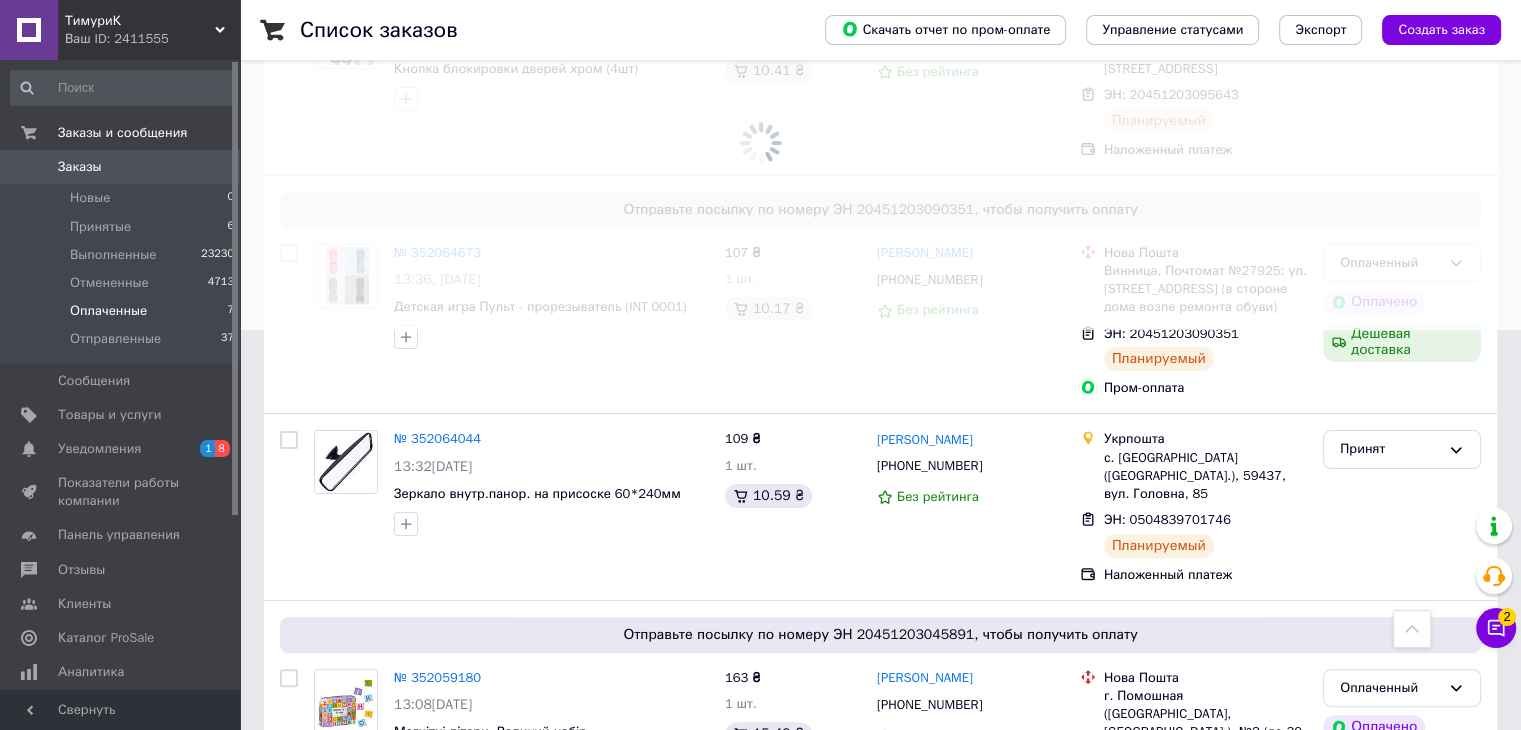 scroll, scrollTop: 471, scrollLeft: 0, axis: vertical 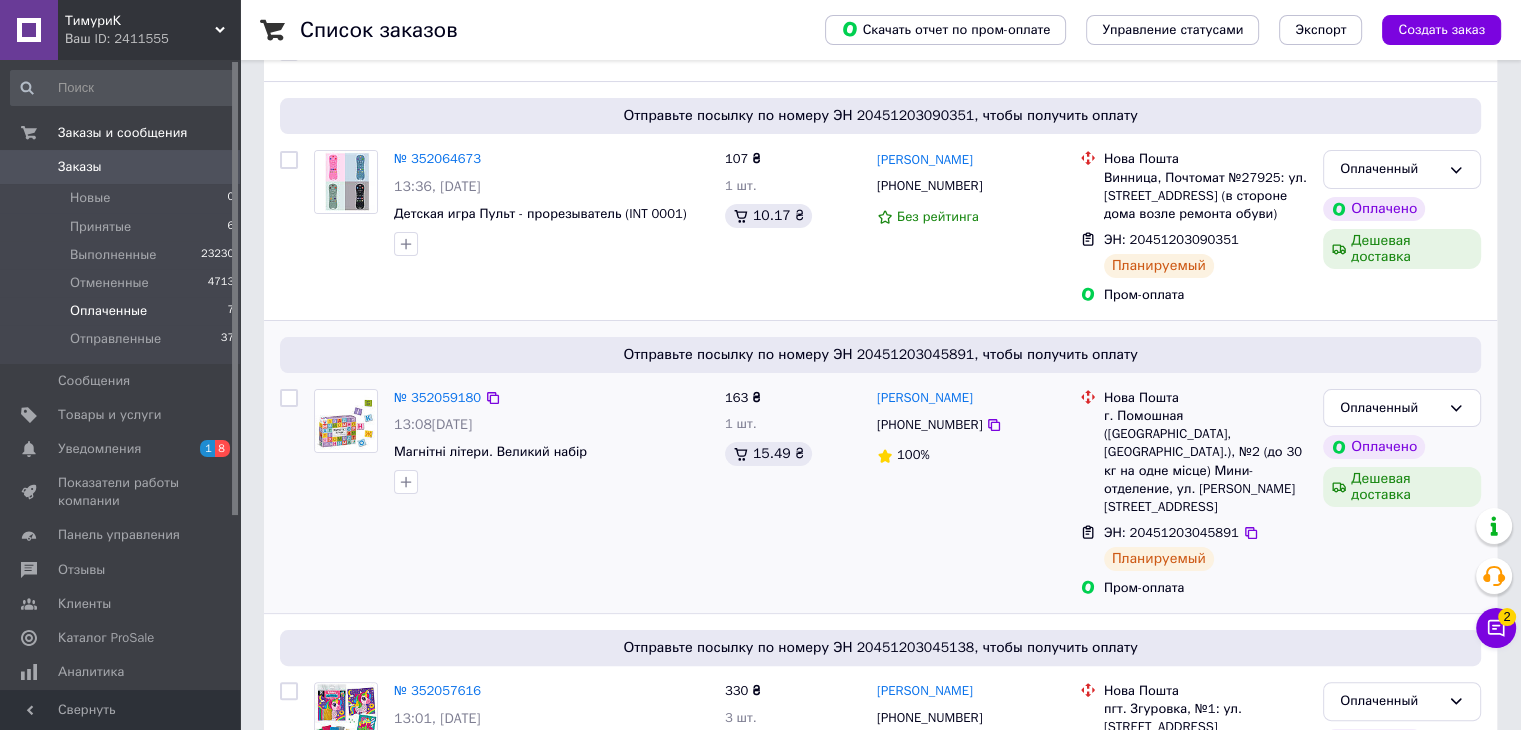 click on "Отправьте посылку по номеру ЭН 20451203045891, чтобы получить оплату № 352059180 13:08, [DATE]�гнітні літери. Великий набір 163 ₴ 1 шт. 15.49 ₴ [PERSON_NAME] [PHONE_NUMBER] 100% Нова Пошта г. Помошная ([GEOGRAPHIC_DATA], [GEOGRAPHIC_DATA].), №2 (до 30 кг на одне місце) Мини-отделение, ул. [PERSON_NAME], 2а ЭН: 20451203045891 Планируемый Пром-оплата Оплаченный Оплачено Дешевая доставка" at bounding box center [880, 467] 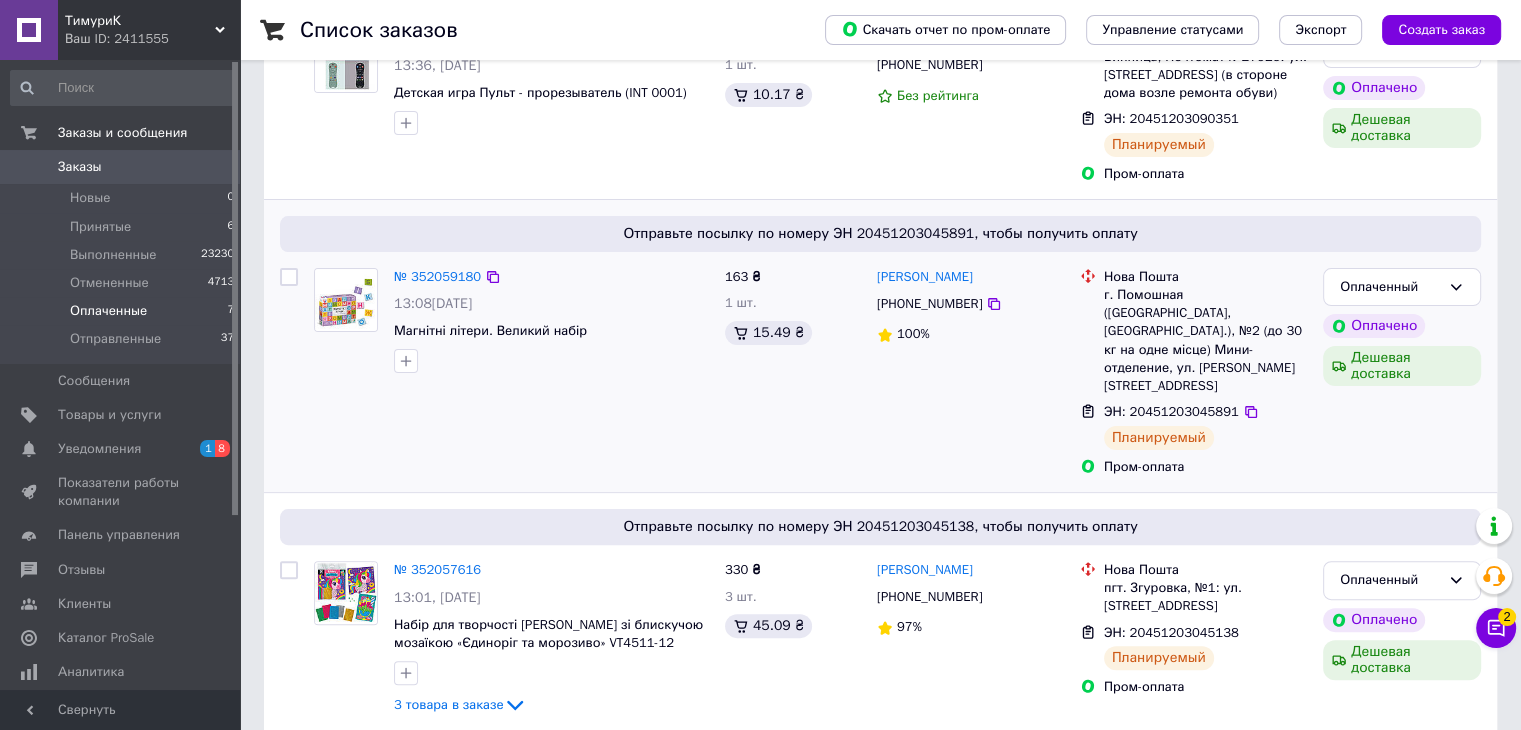 scroll, scrollTop: 500, scrollLeft: 0, axis: vertical 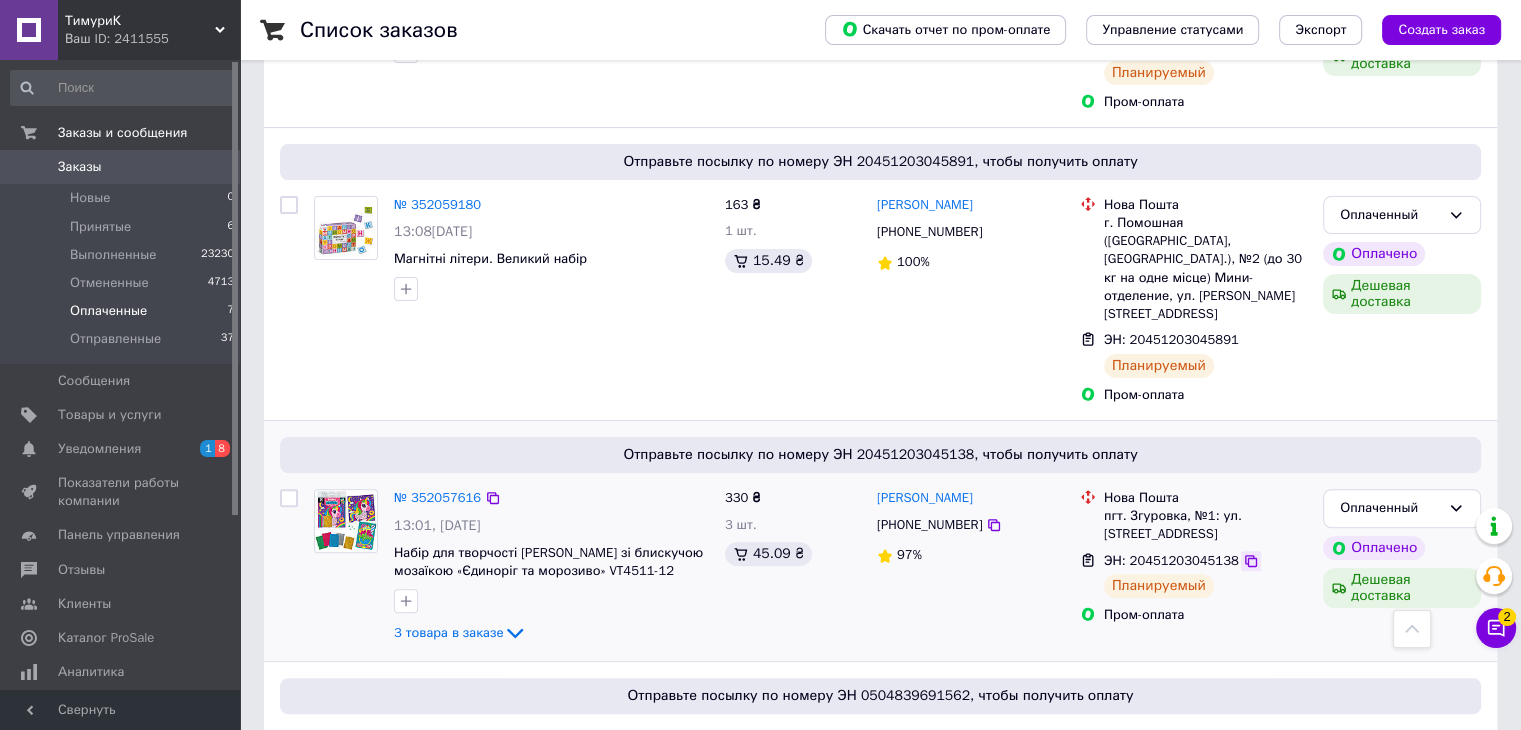 click 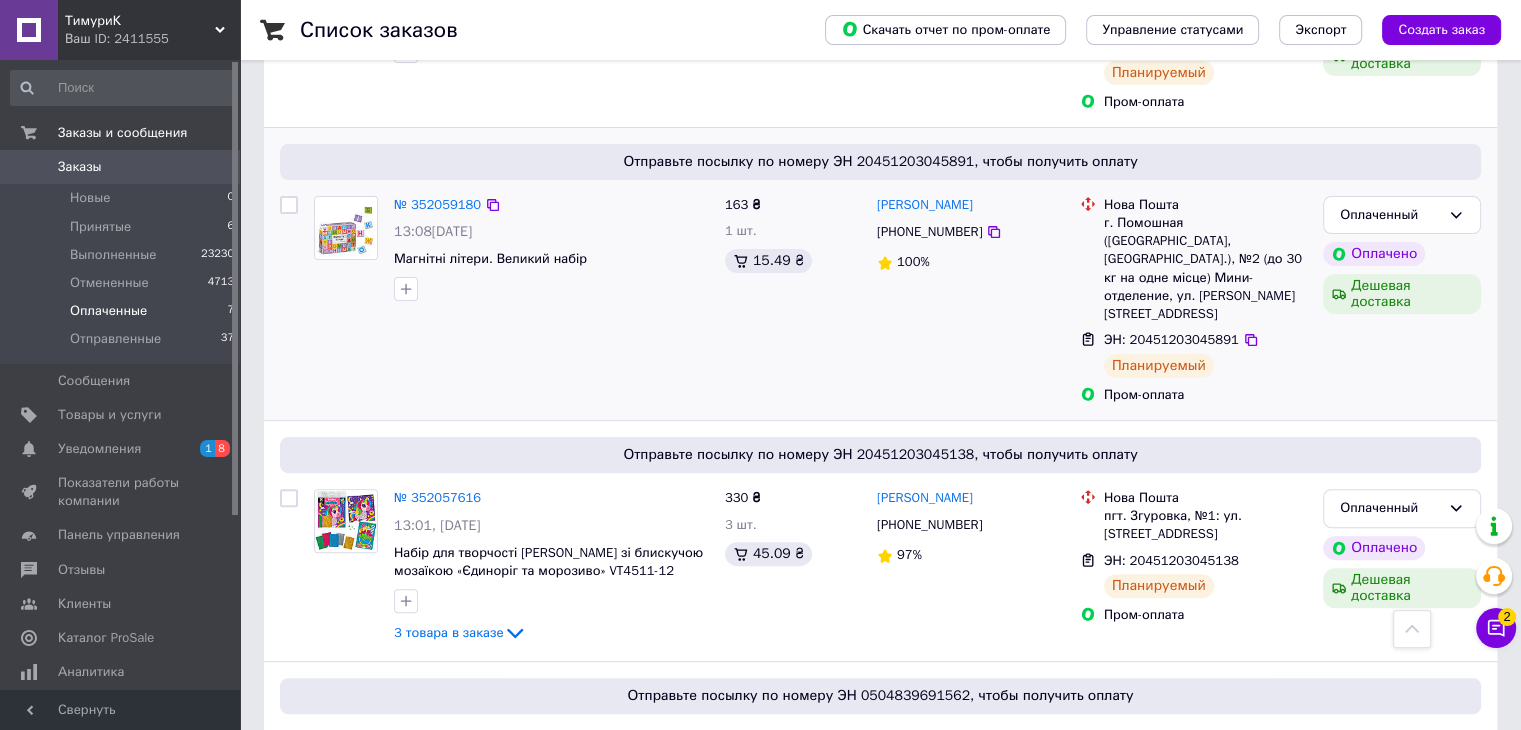 click on "Отправьте посылку по номеру ЭН 20451203045891, чтобы получить оплату № 352059180 13:08, [DATE]�гнітні літери. Великий набір 163 ₴ 1 шт. 15.49 ₴ [PERSON_NAME] [PHONE_NUMBER] 100% Нова Пошта г. Помошная ([GEOGRAPHIC_DATA], [GEOGRAPHIC_DATA].), №2 (до 30 кг на одне місце) Мини-отделение, ул. [PERSON_NAME], 2а ЭН: 20451203045891 Планируемый Пром-оплата Оплаченный Оплачено Дешевая доставка" at bounding box center [880, 274] 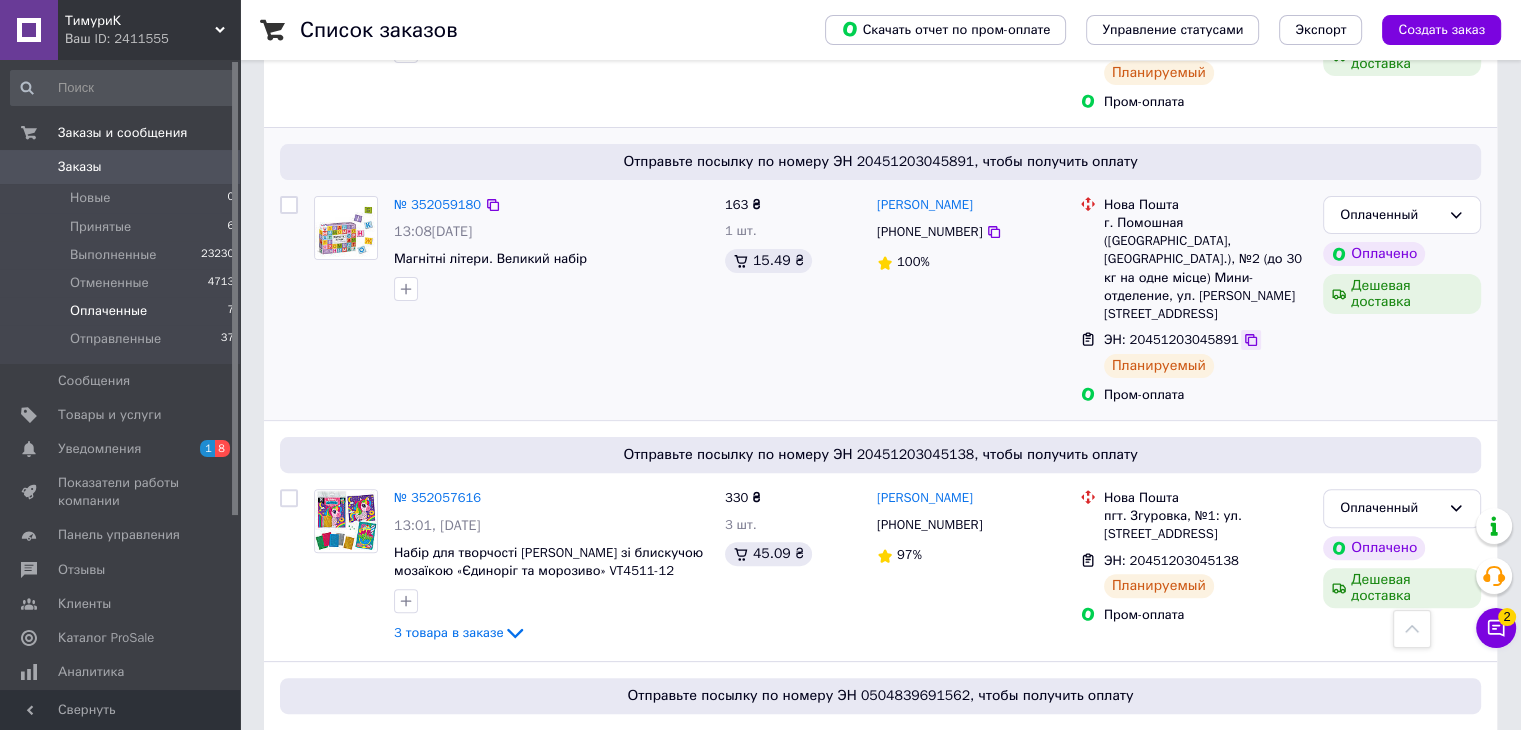 click 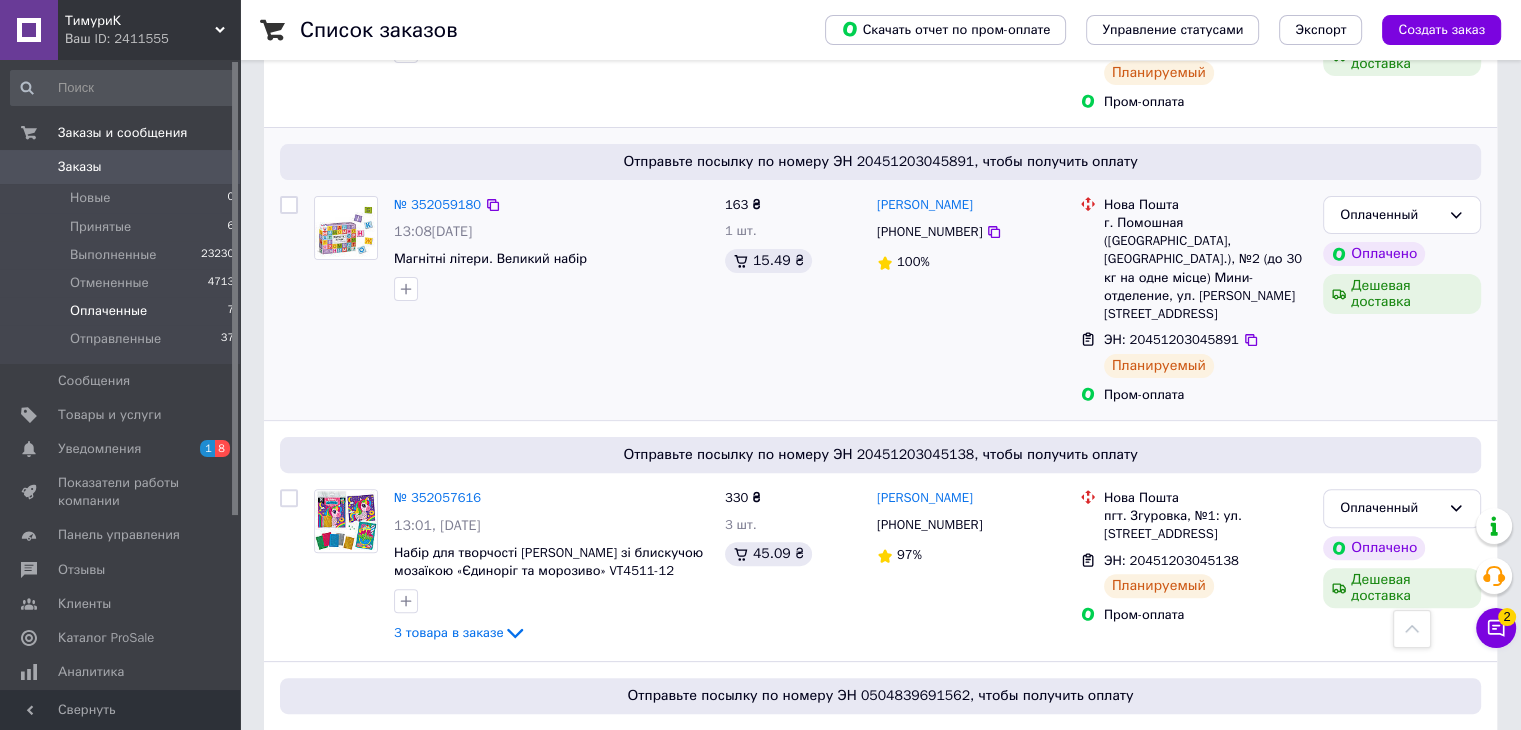 click on "Пром-оплата" at bounding box center [1205, 395] 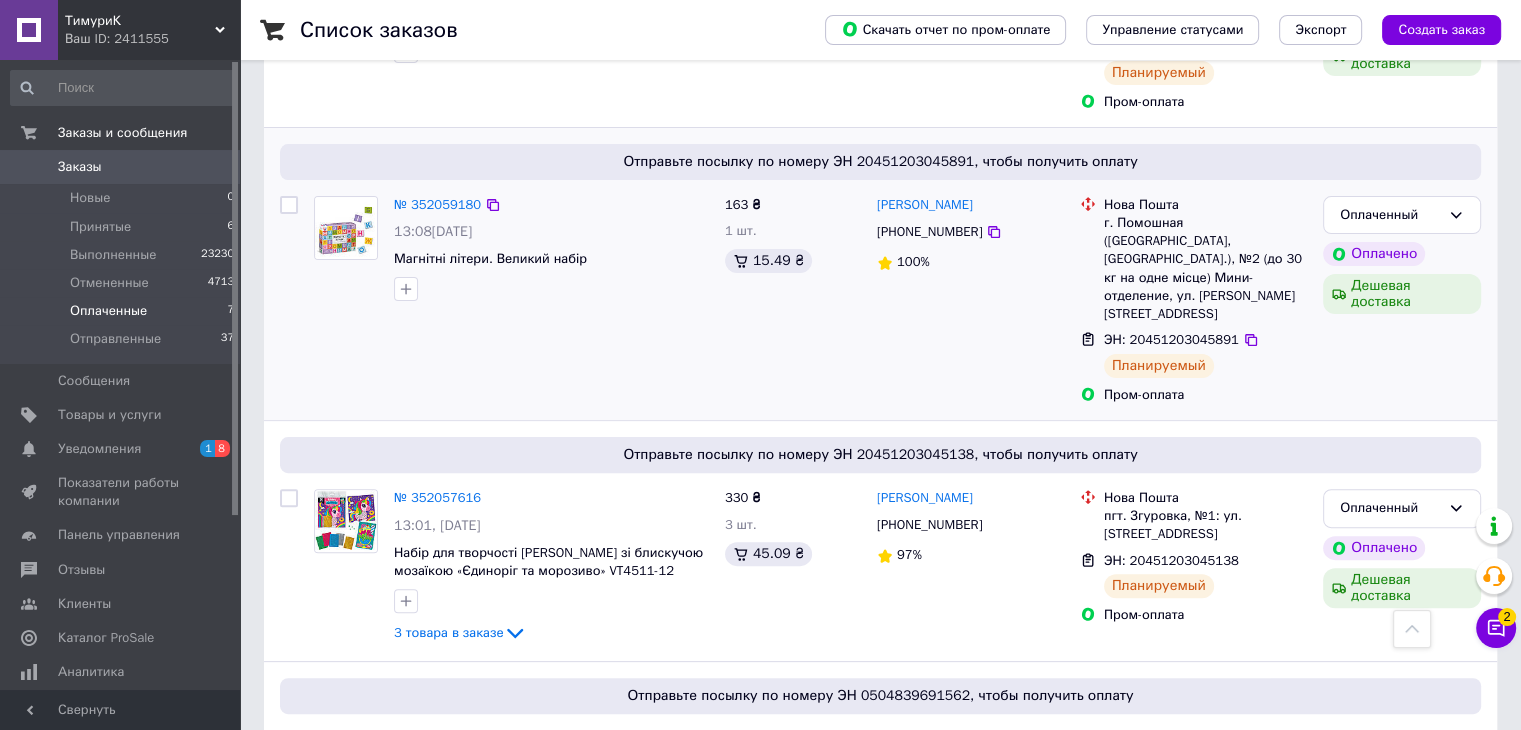 scroll, scrollTop: 200, scrollLeft: 0, axis: vertical 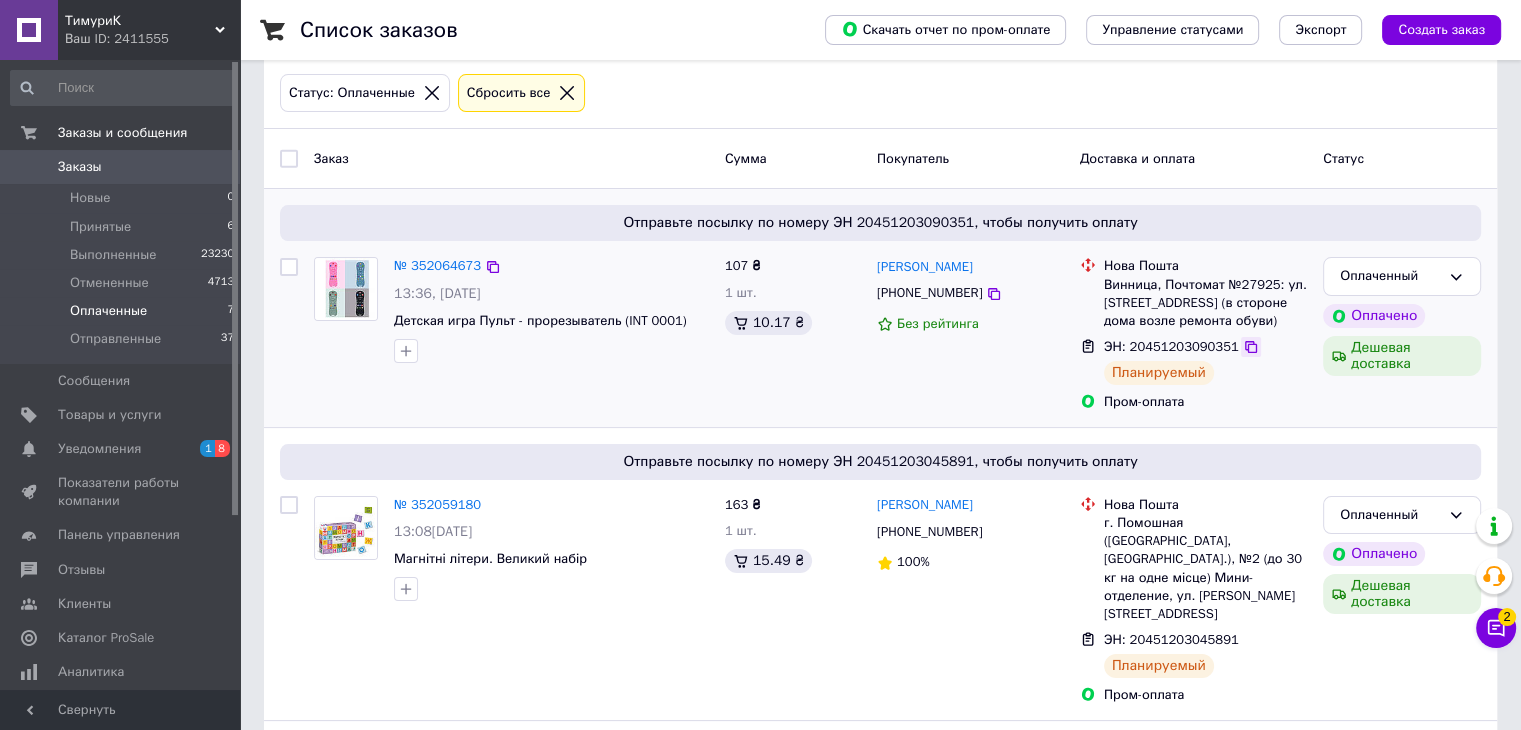 click 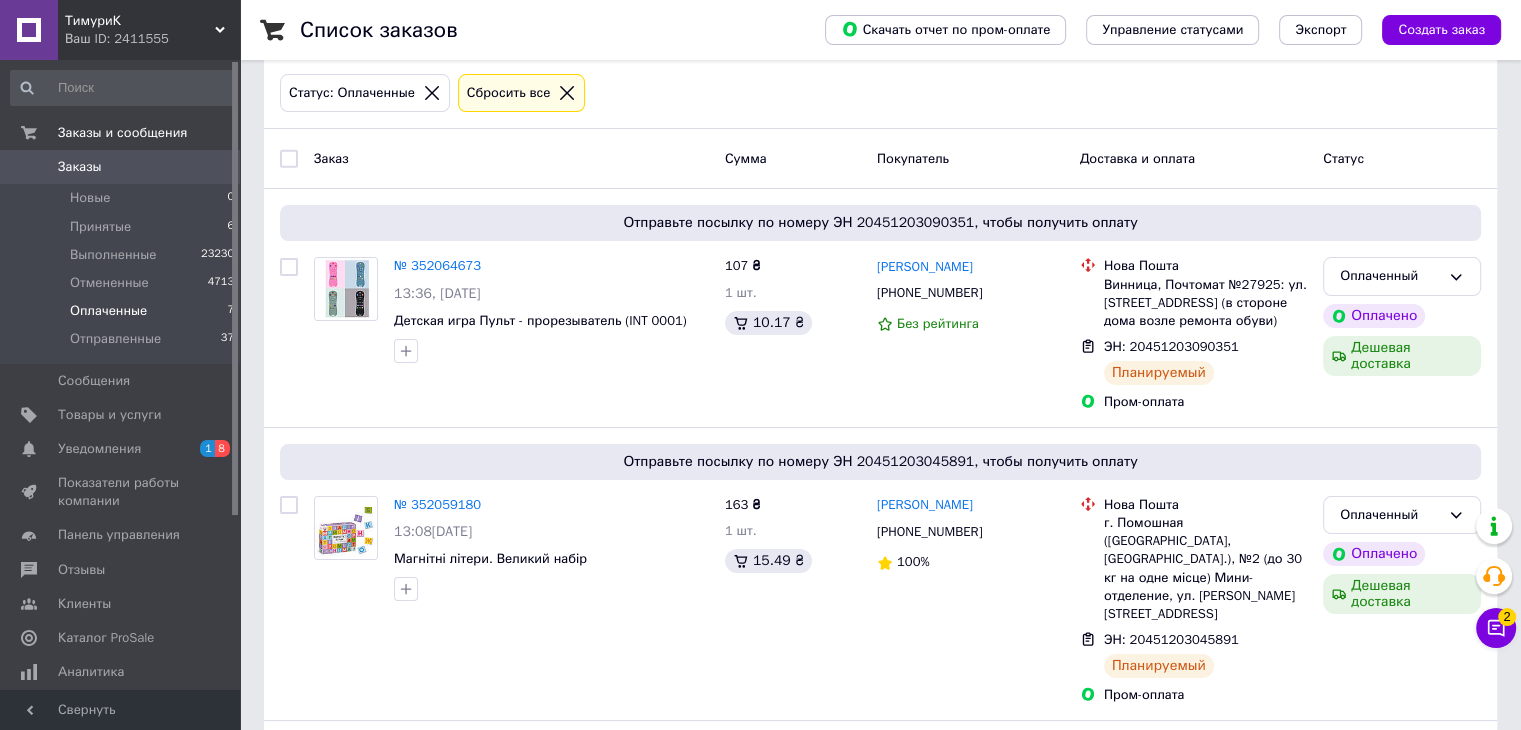 click on "Доставка и оплата" at bounding box center (1193, 159) 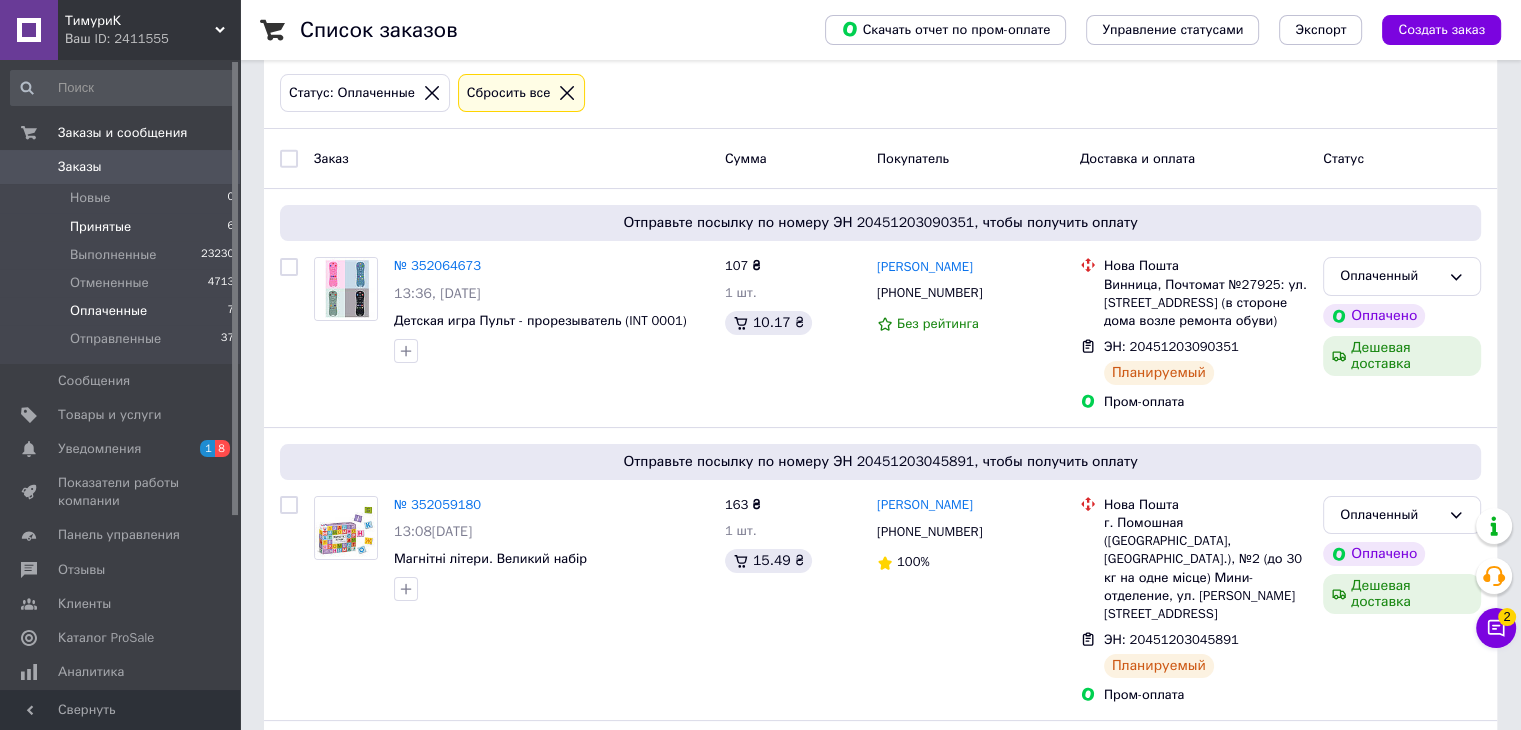 click on "Принятые 6" at bounding box center [123, 227] 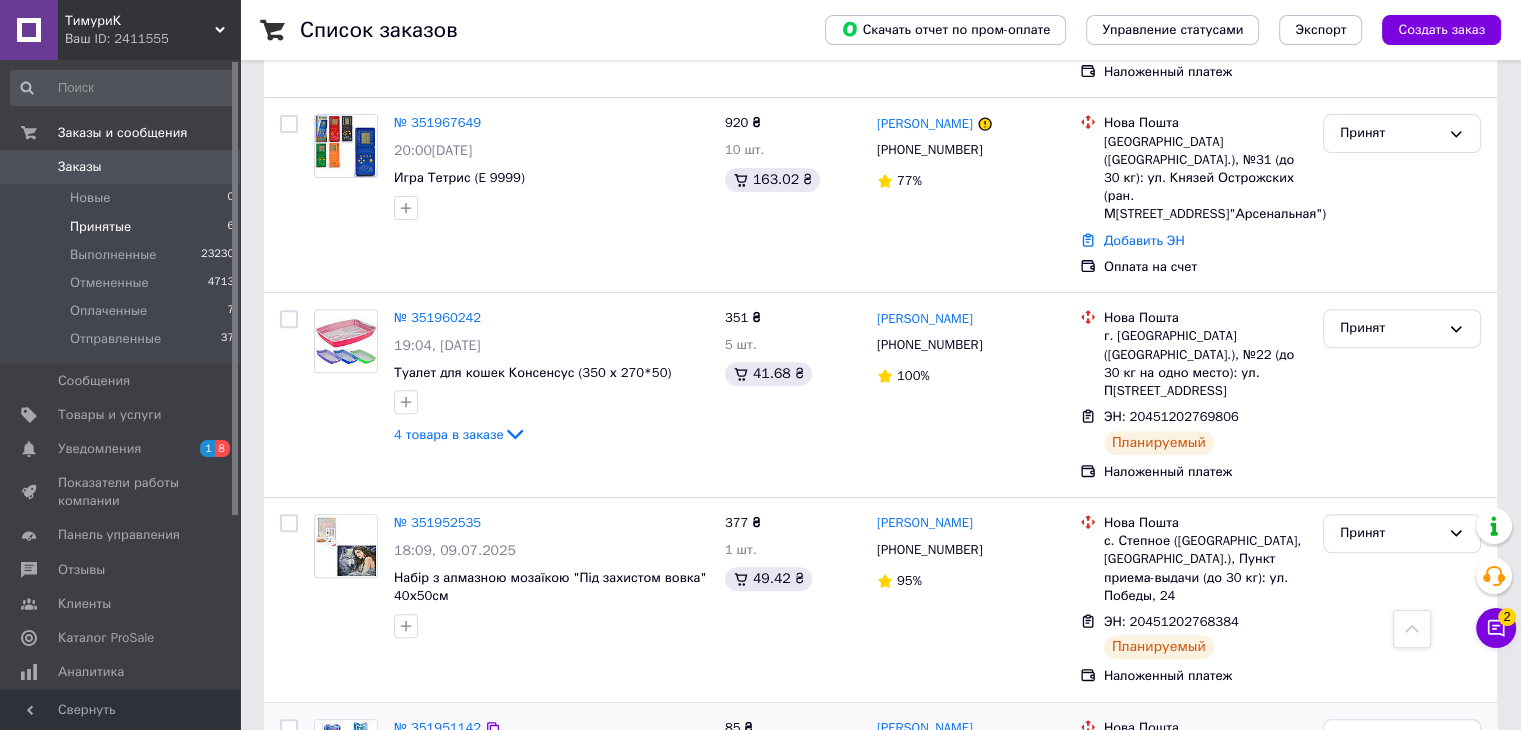 scroll, scrollTop: 700, scrollLeft: 0, axis: vertical 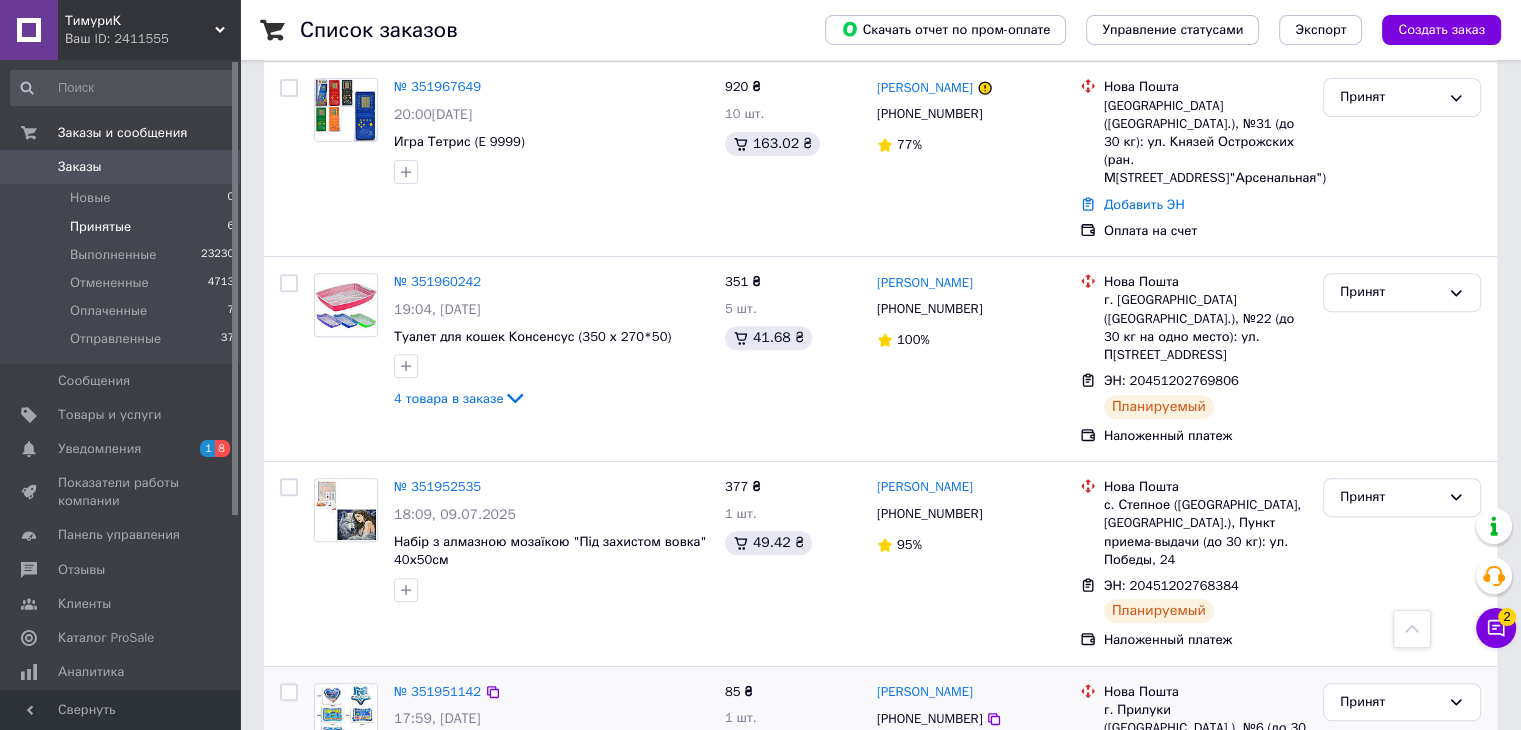 click 